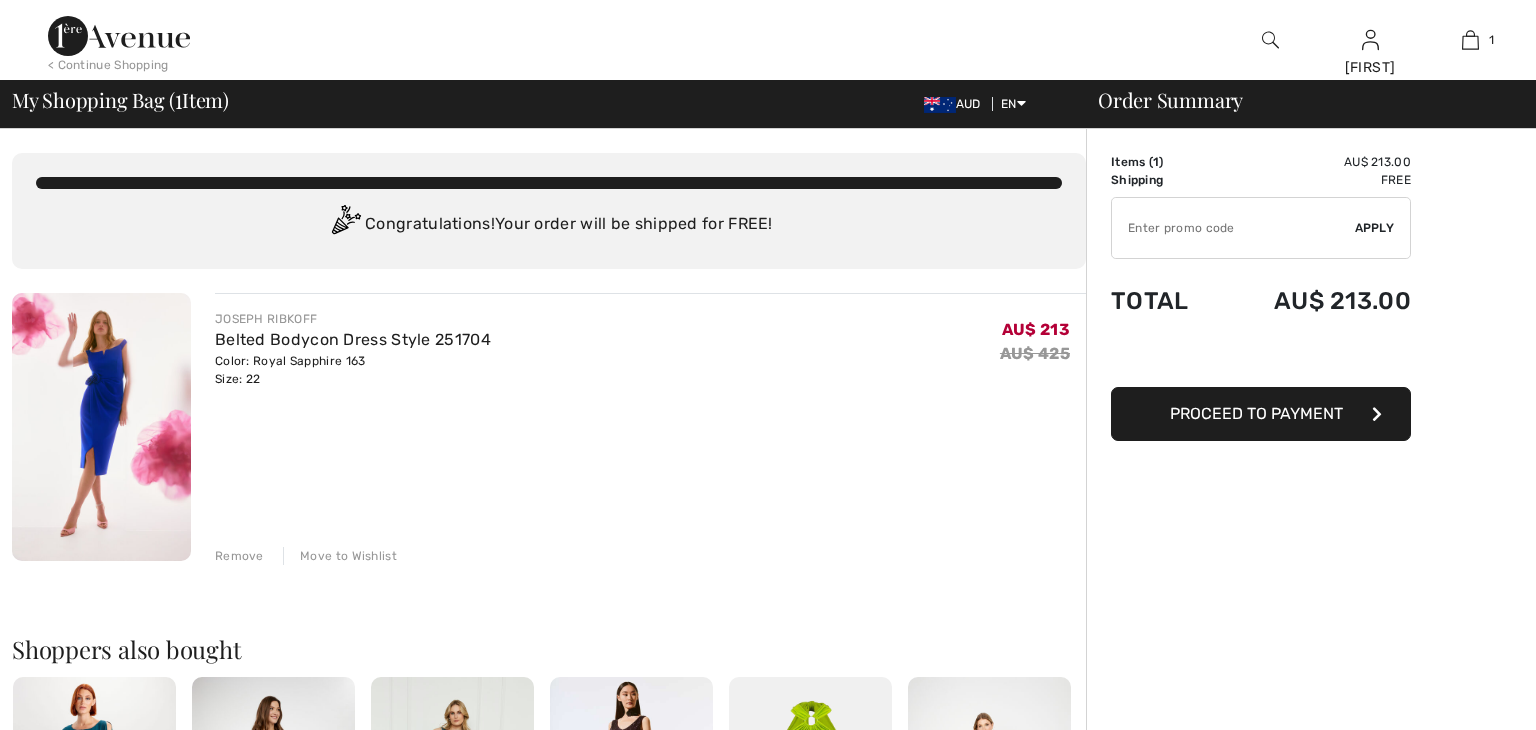scroll, scrollTop: 0, scrollLeft: 0, axis: both 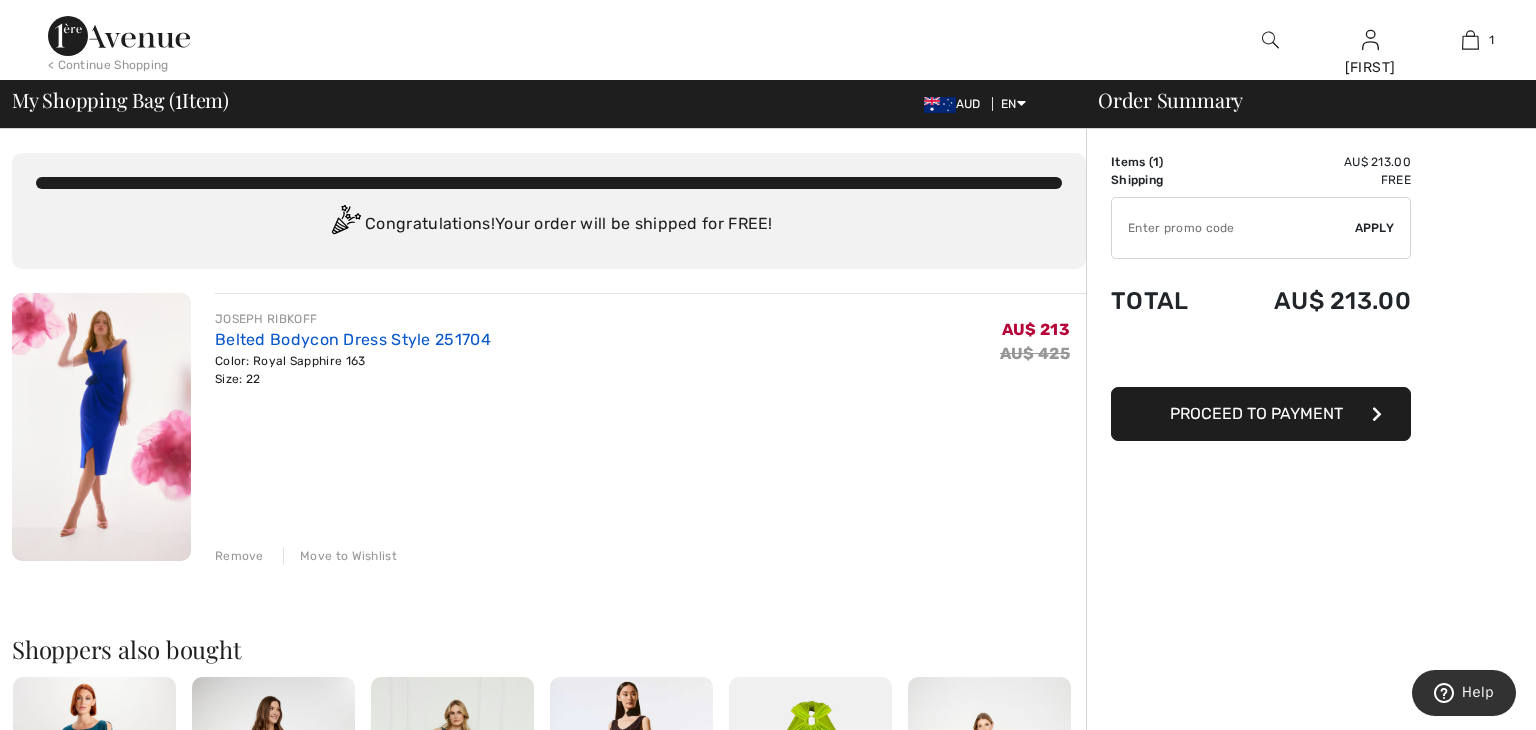 click on "Belted Bodycon Dress Style 251704" at bounding box center [353, 339] 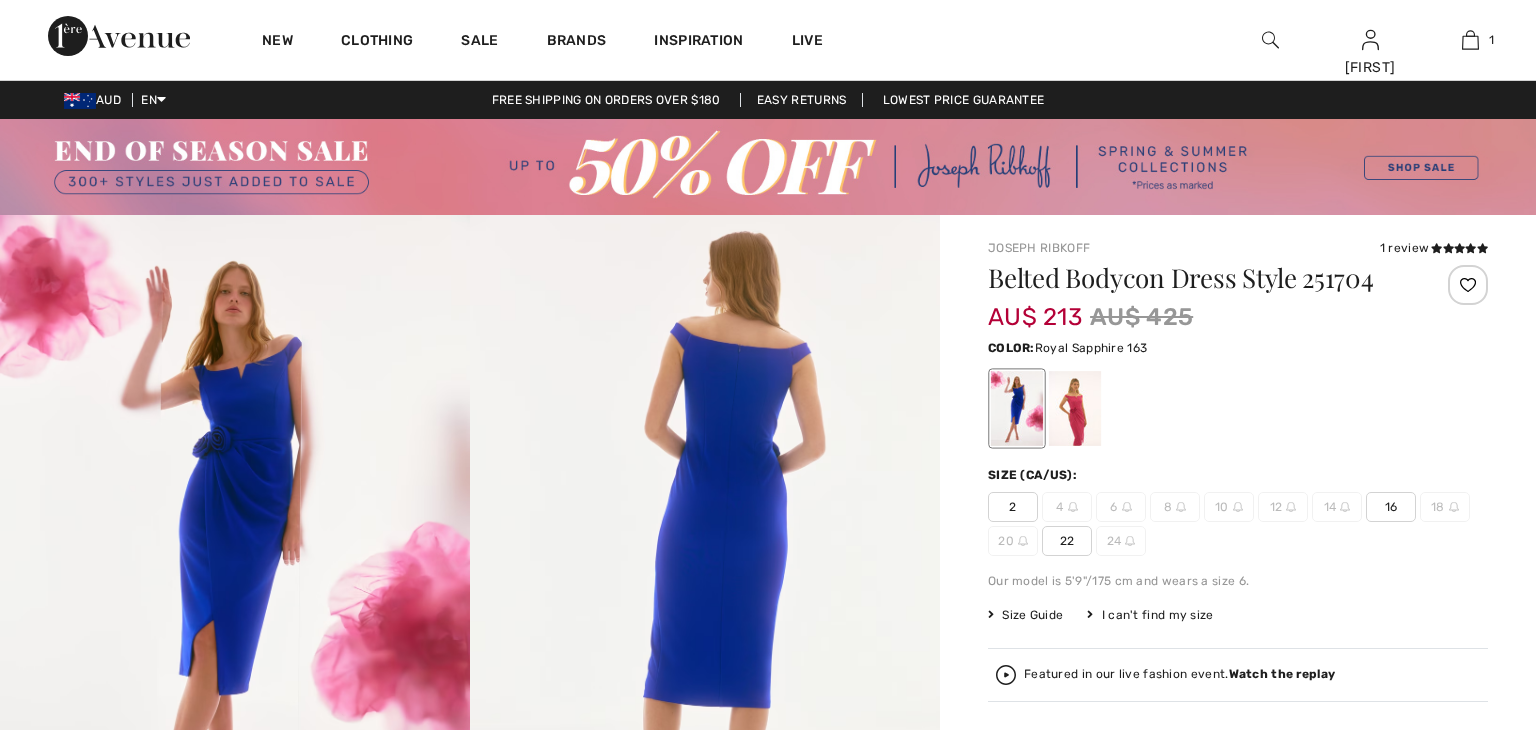 scroll, scrollTop: 0, scrollLeft: 0, axis: both 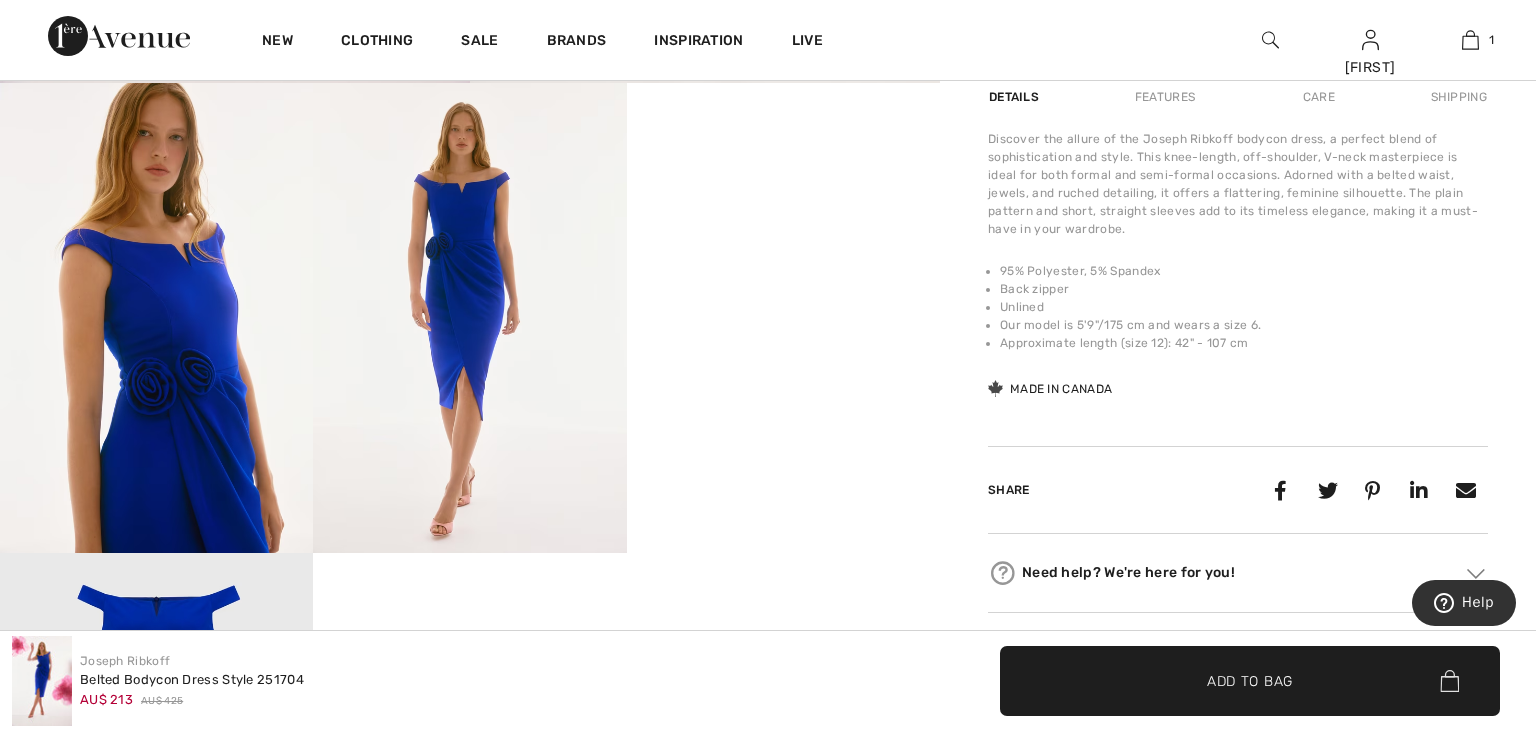 click on "Your browser does not support the video tag." at bounding box center (783, 161) 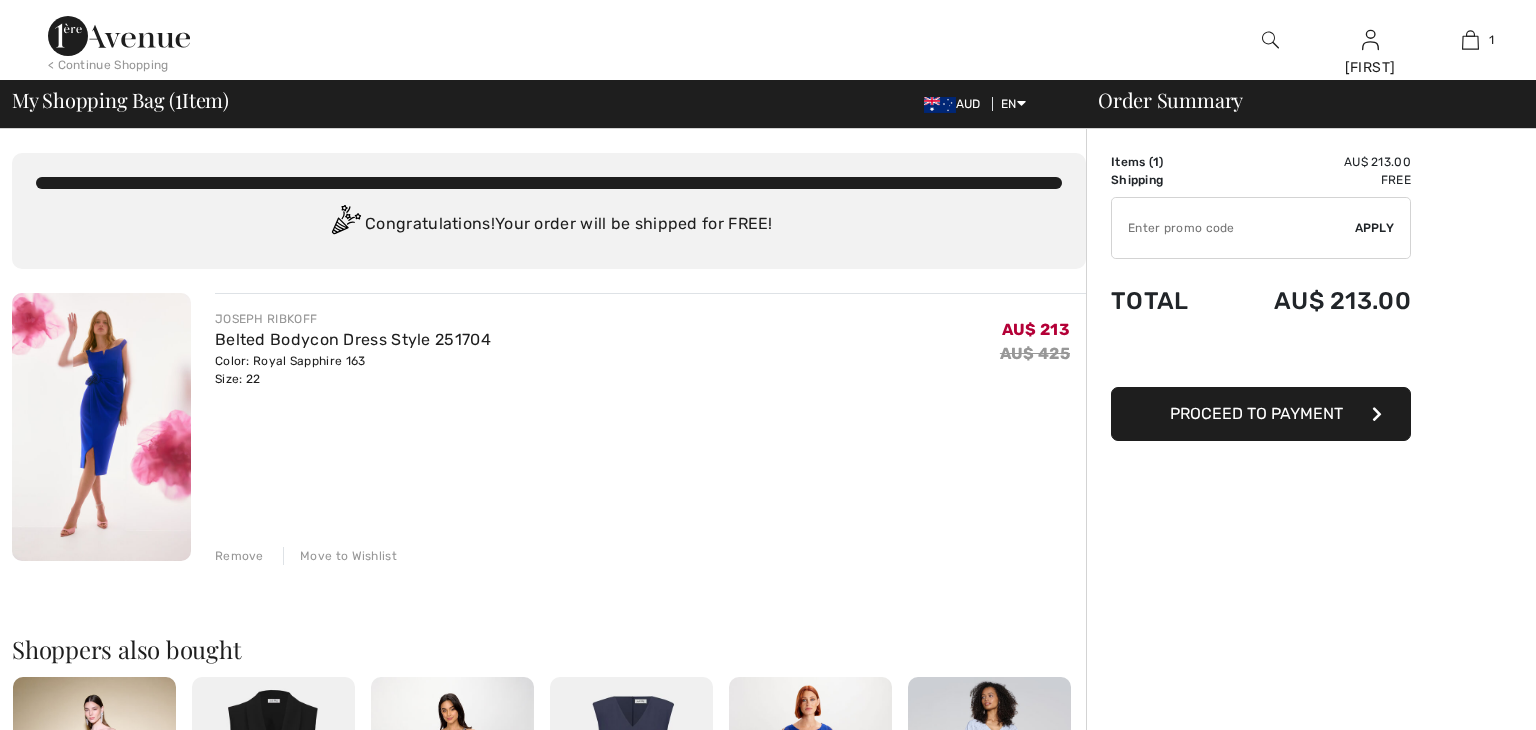 scroll, scrollTop: 0, scrollLeft: 0, axis: both 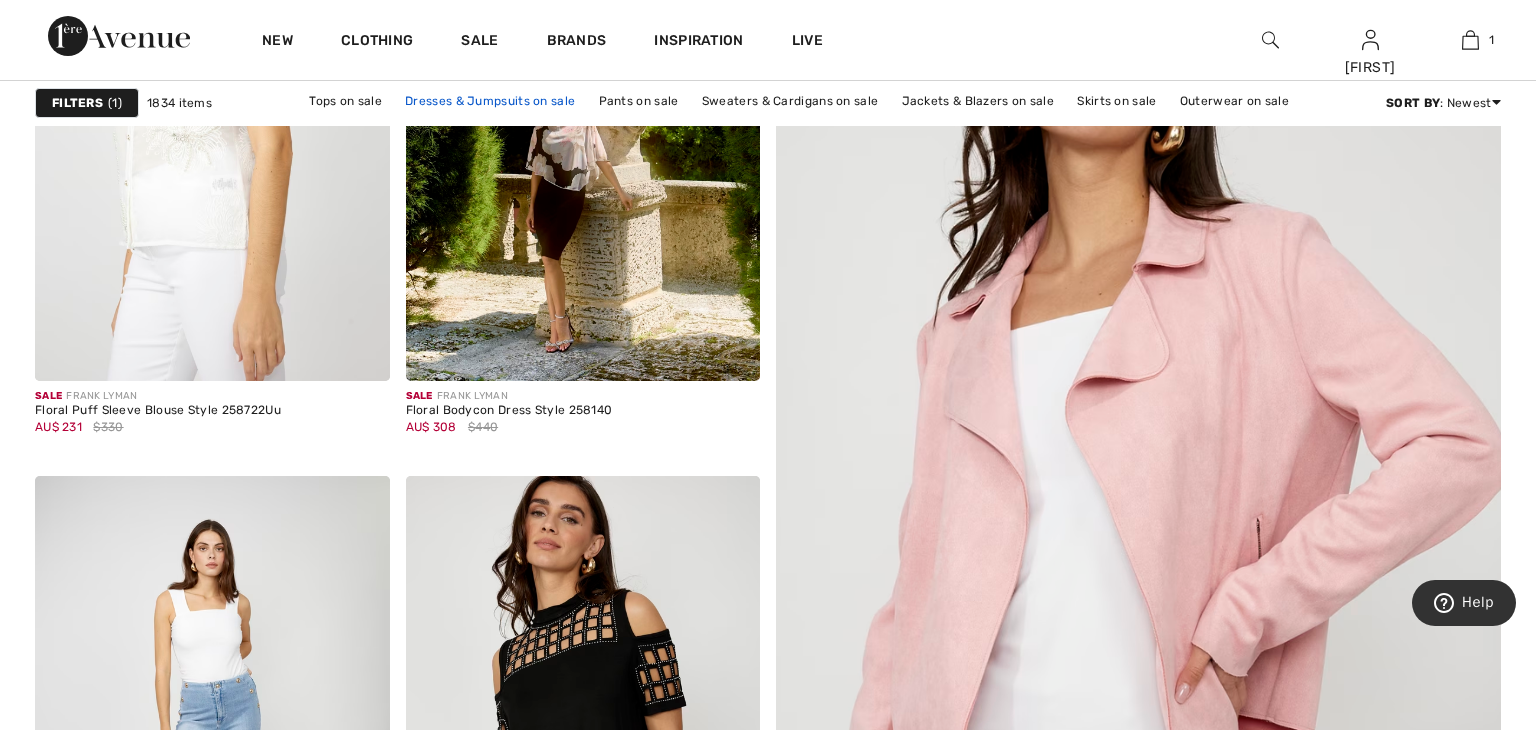 click on "Dresses & Jumpsuits on sale" at bounding box center (490, 101) 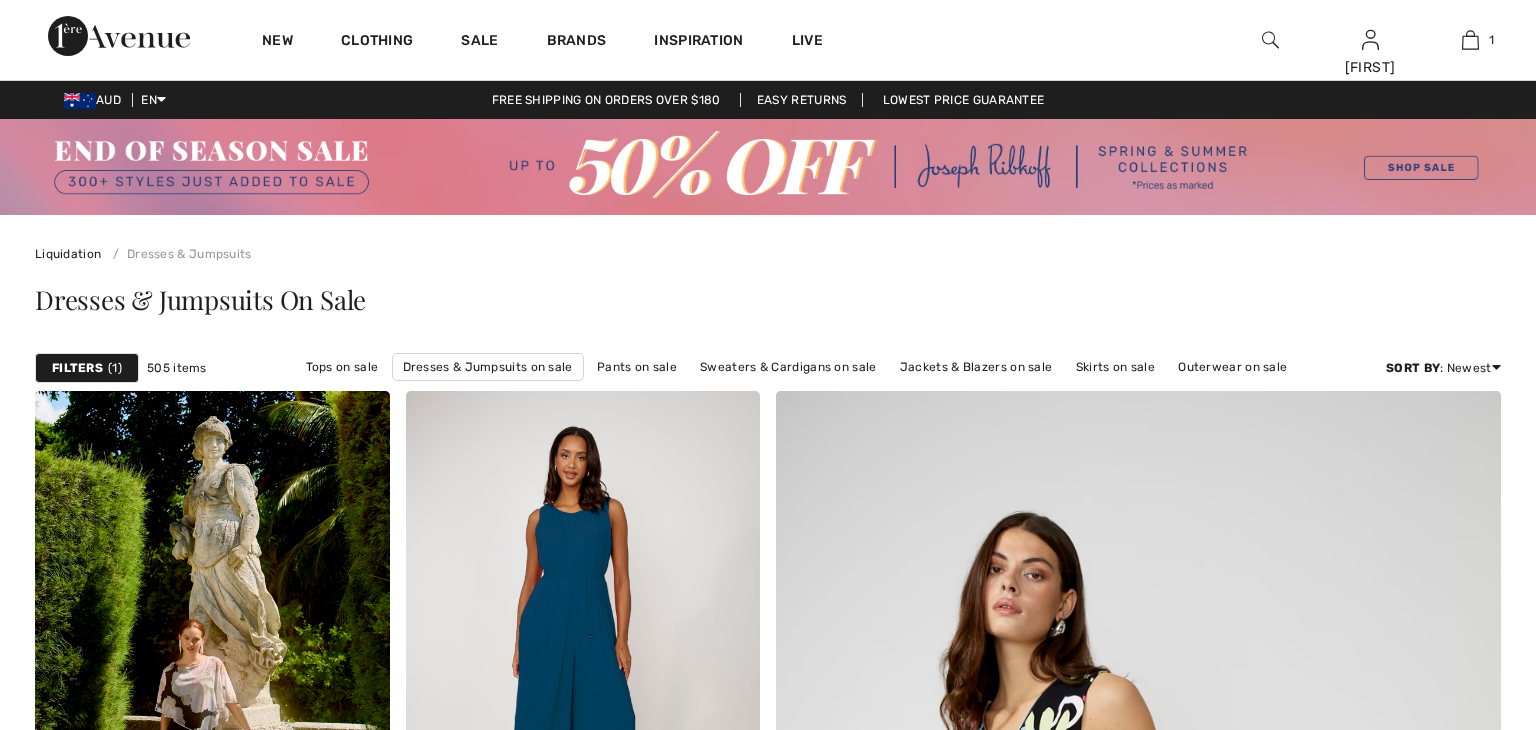 scroll, scrollTop: 0, scrollLeft: 0, axis: both 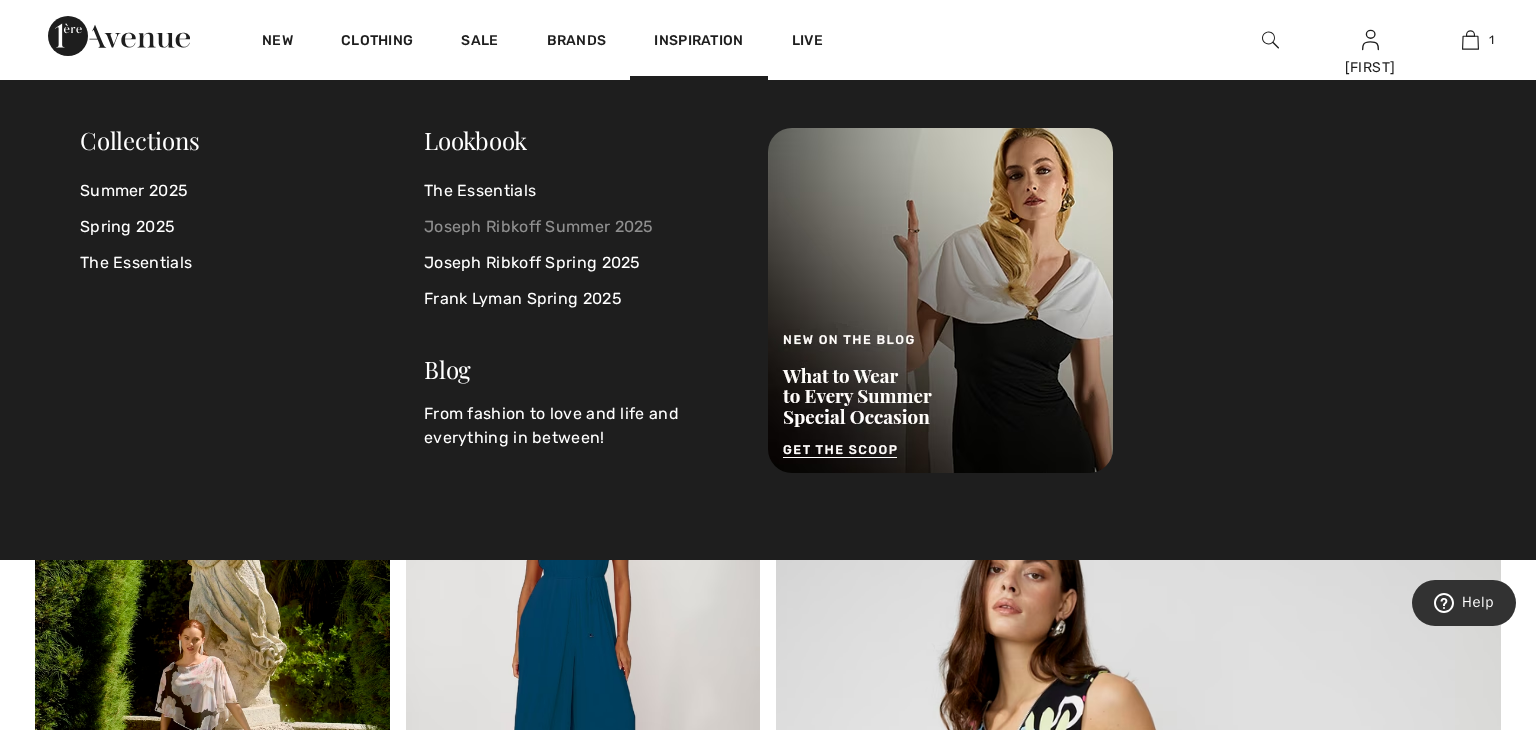 click on "Joseph Ribkoff Summer 2025" at bounding box center [584, 227] 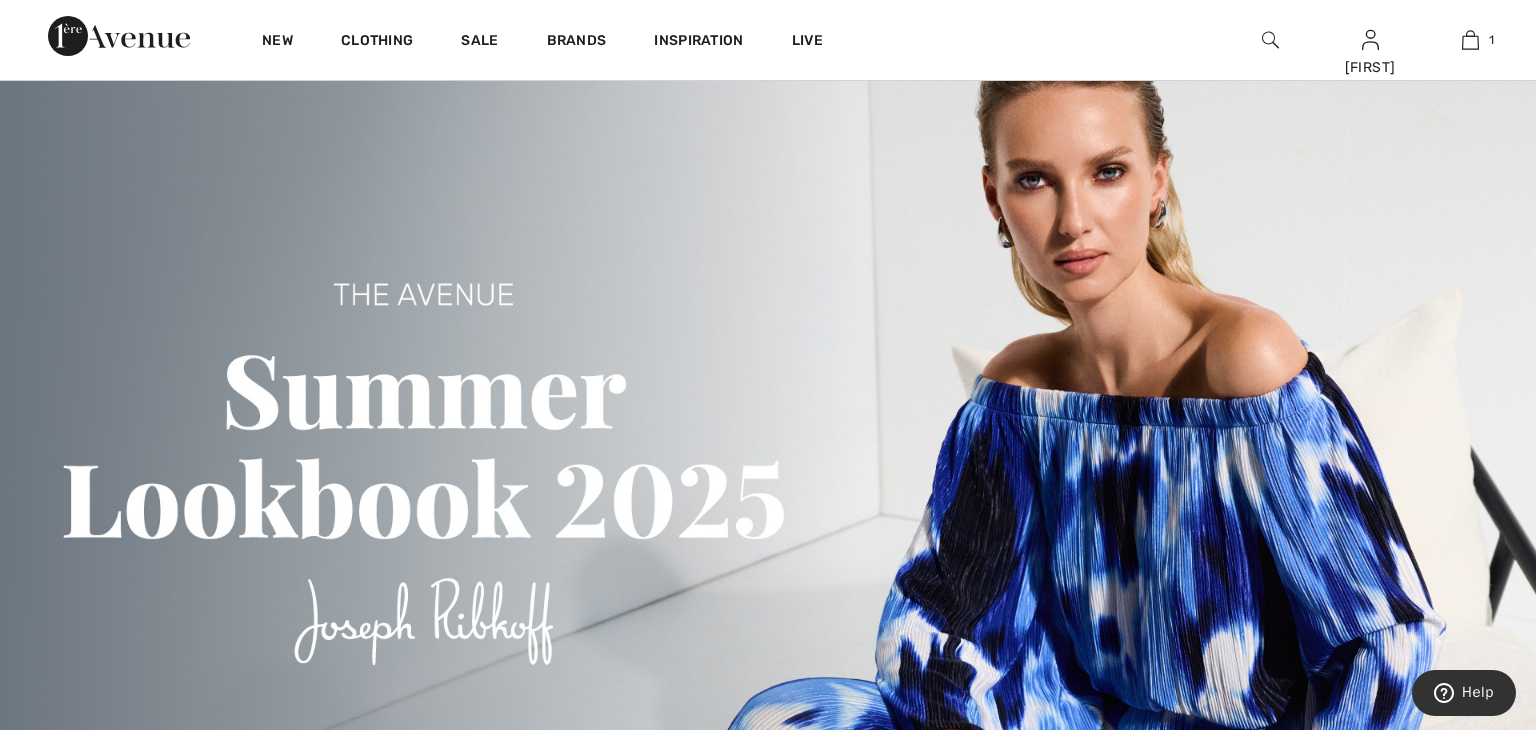 scroll, scrollTop: 411, scrollLeft: 0, axis: vertical 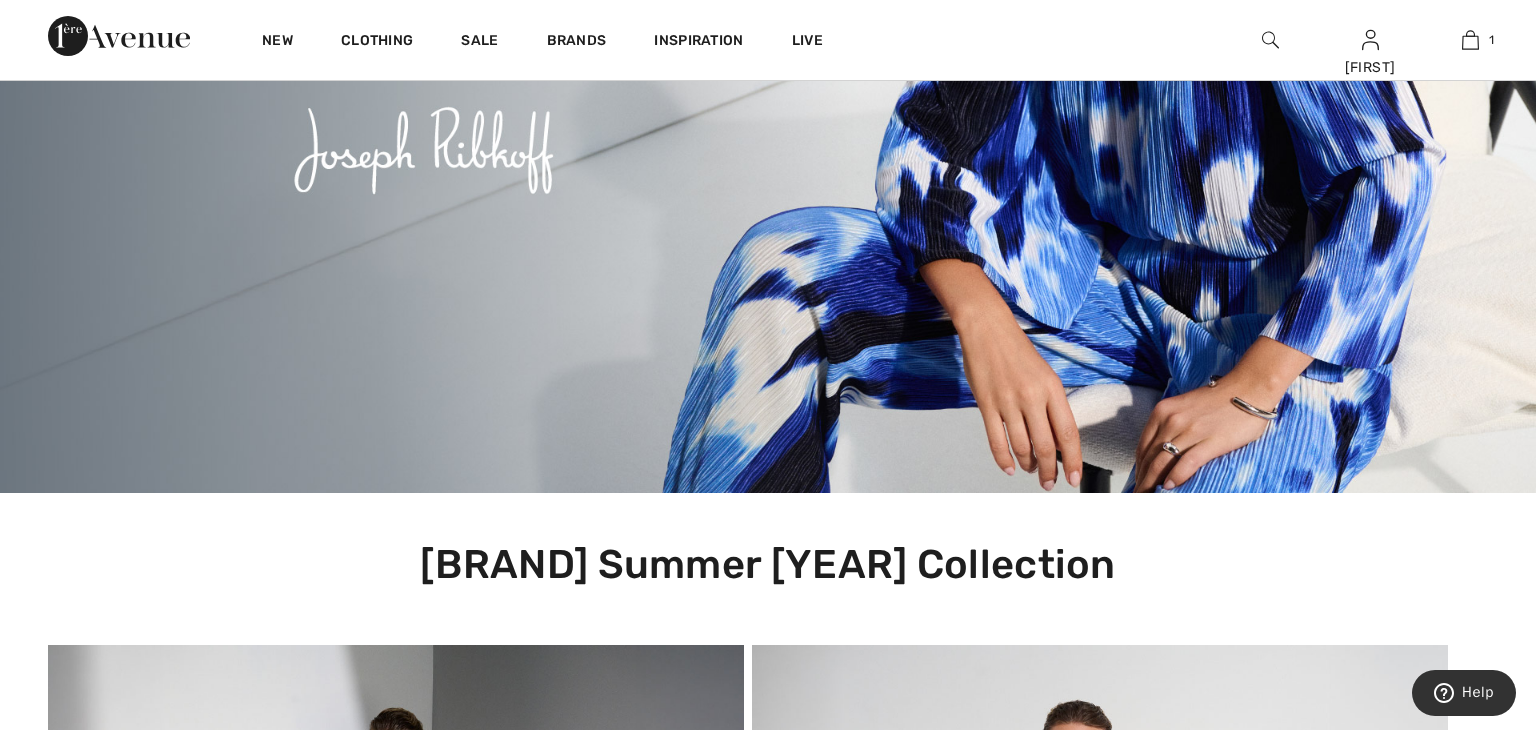 click at bounding box center (1270, 40) 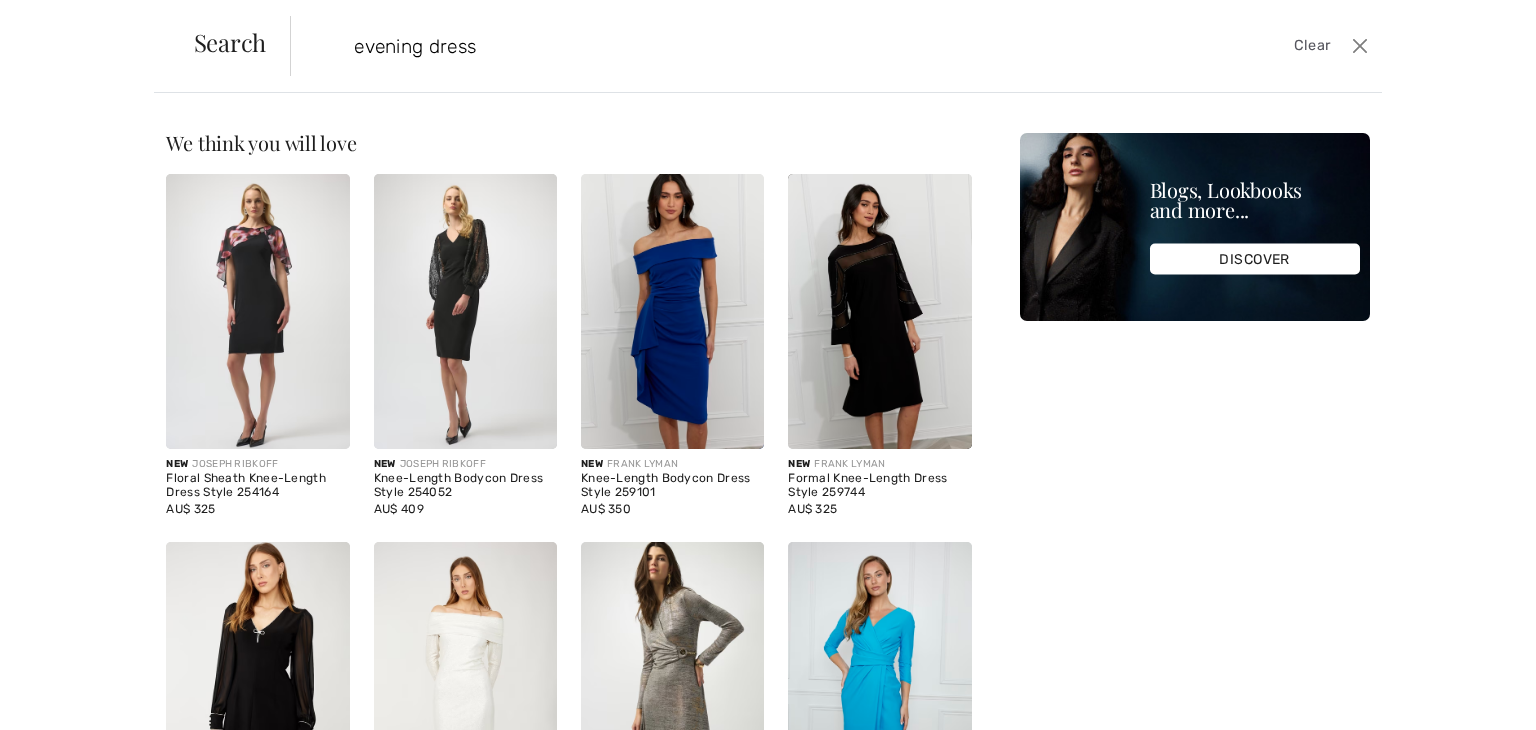 type on "evening dress" 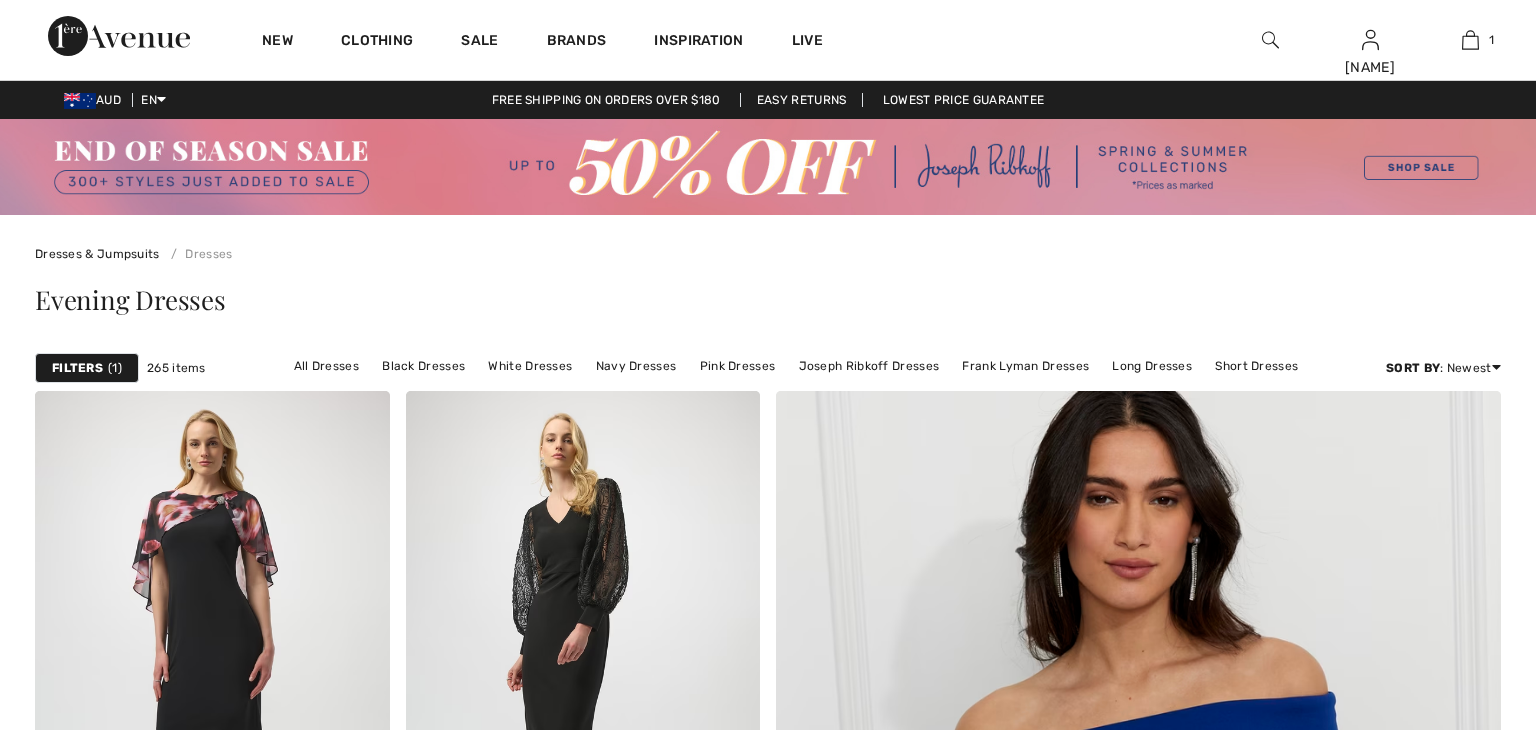 scroll, scrollTop: 0, scrollLeft: 0, axis: both 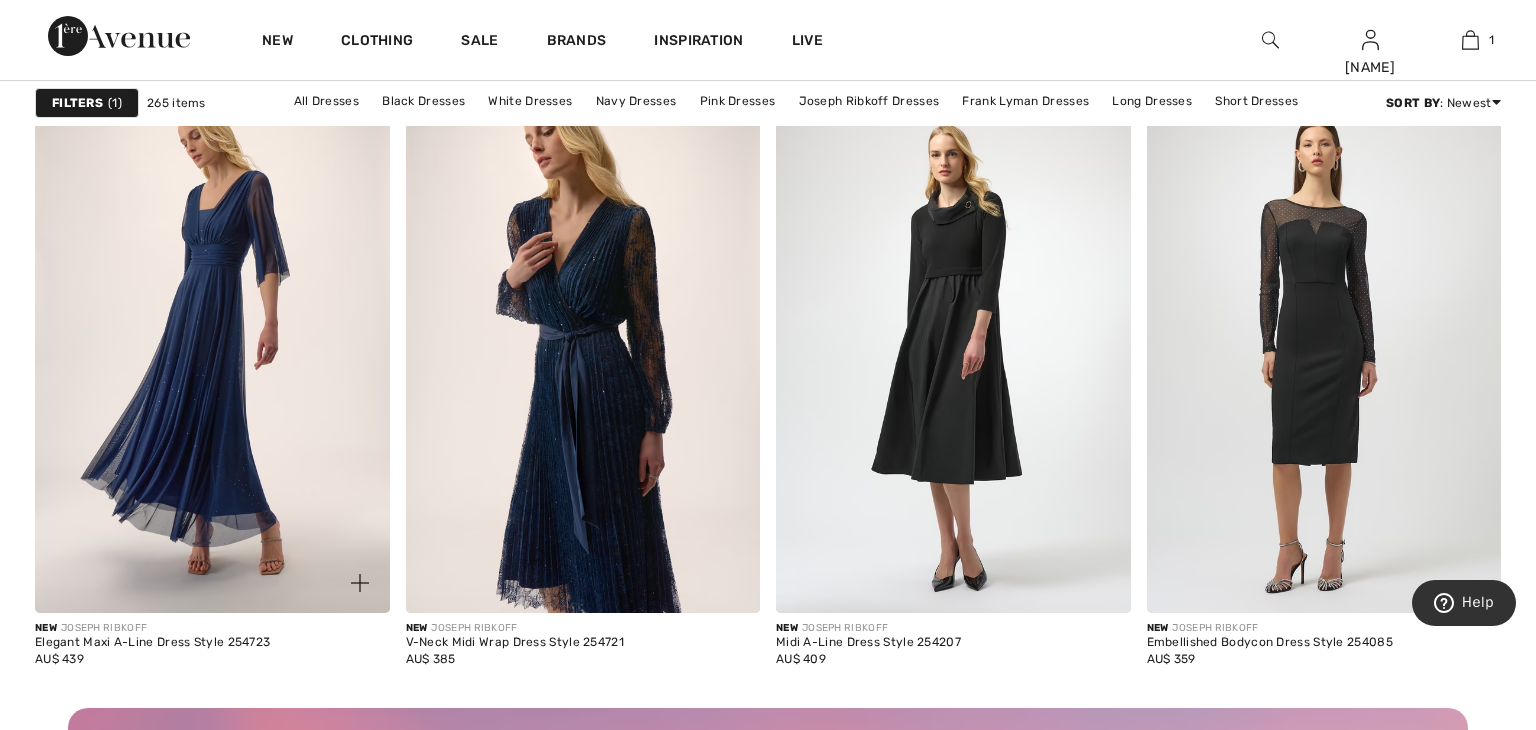 click at bounding box center (348, 571) 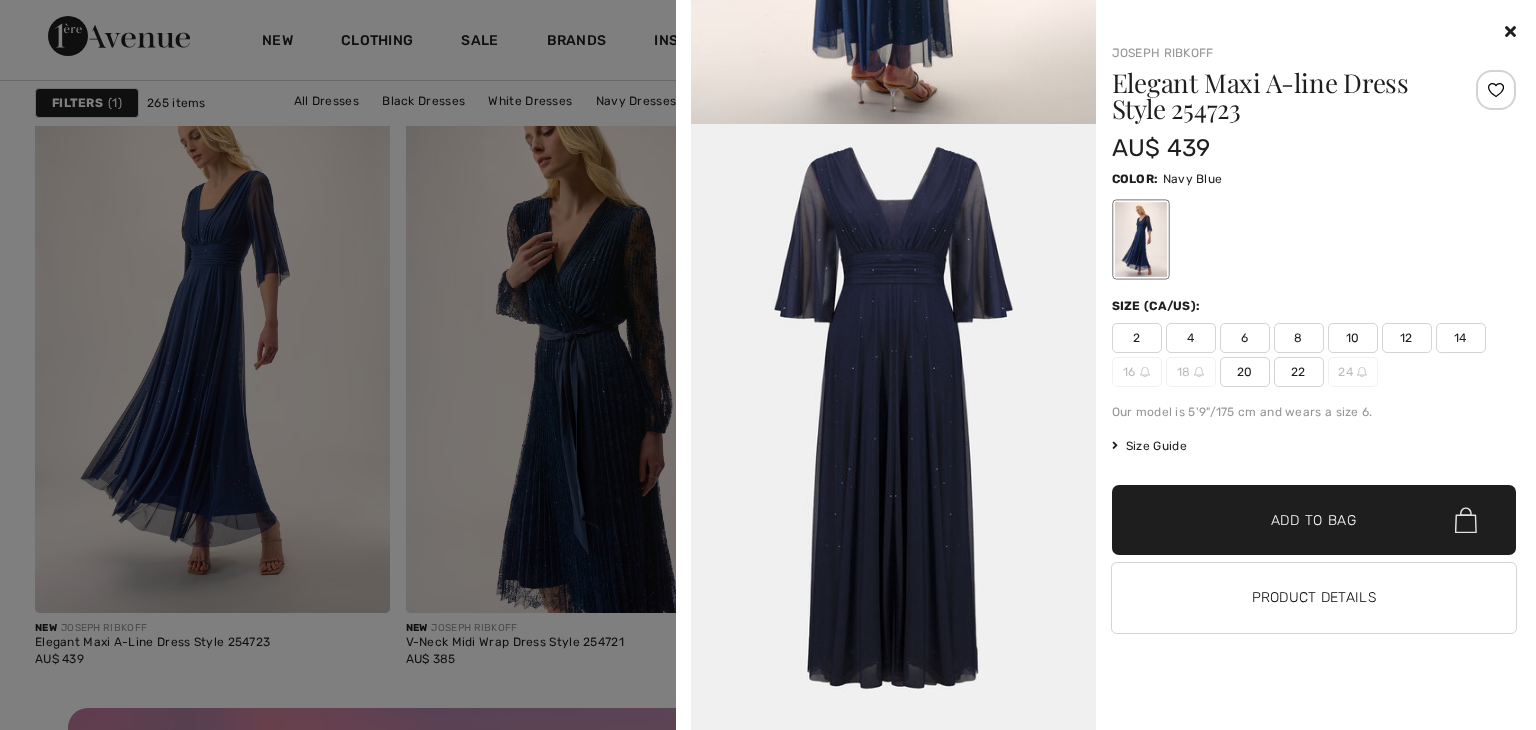 scroll, scrollTop: 2976, scrollLeft: 0, axis: vertical 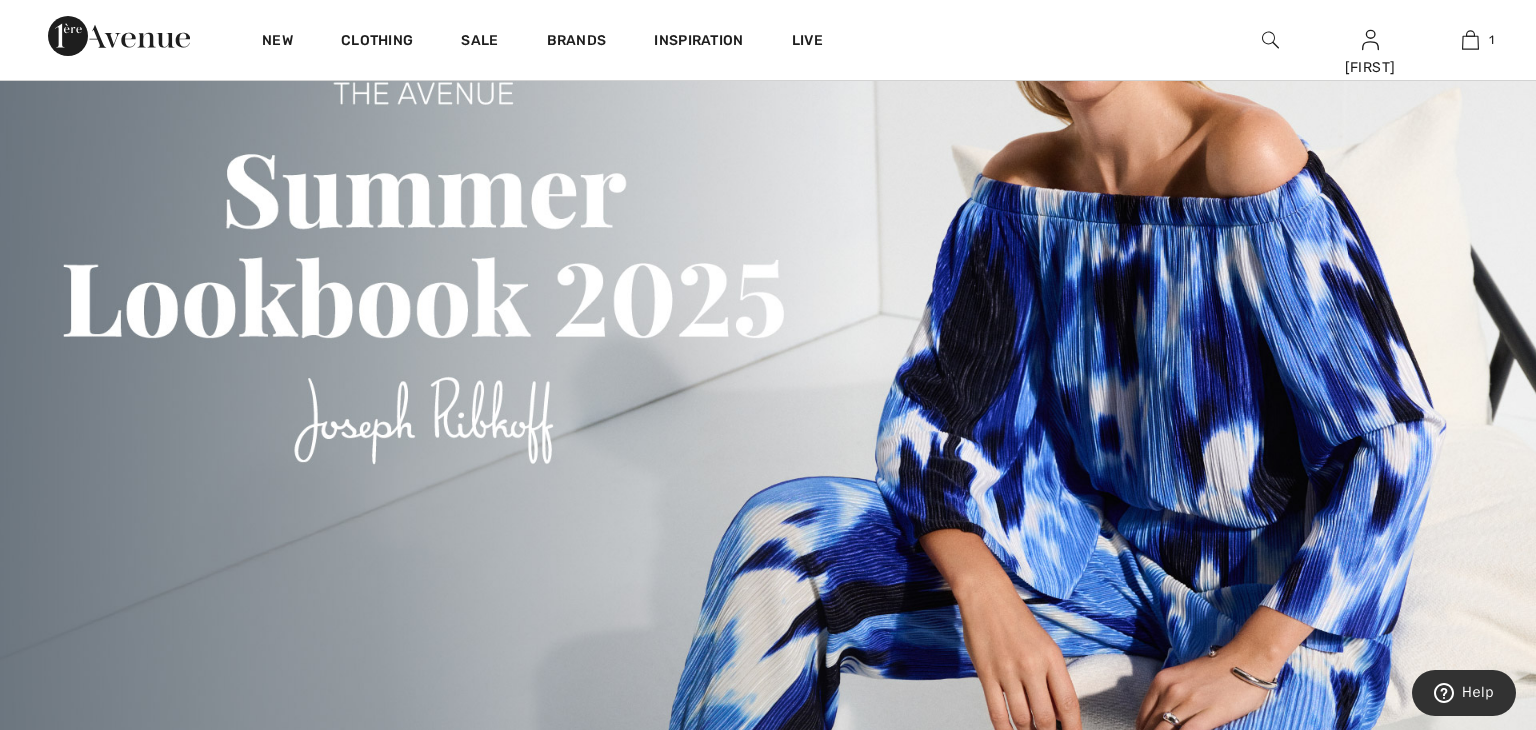 click at bounding box center [1270, 40] 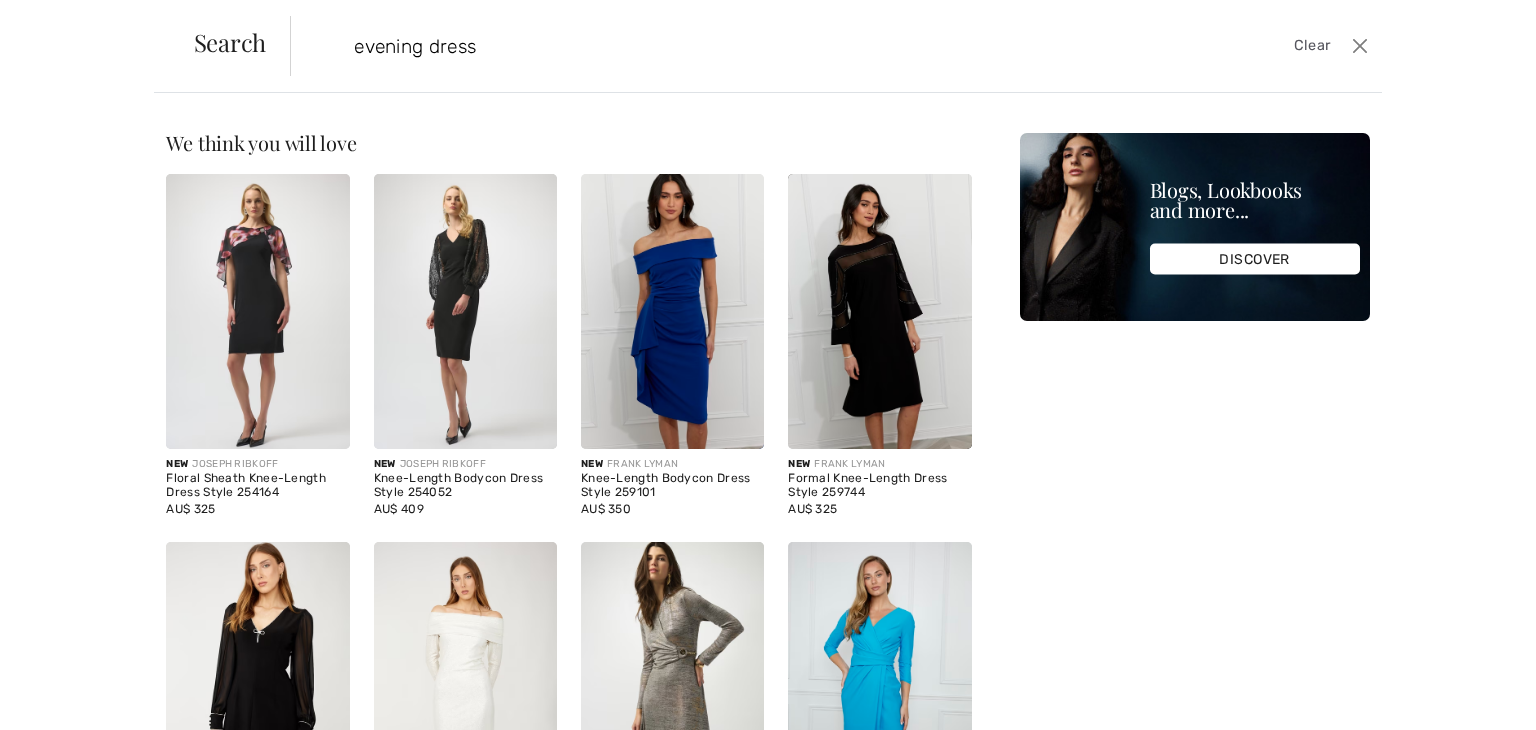 type on "evening dress" 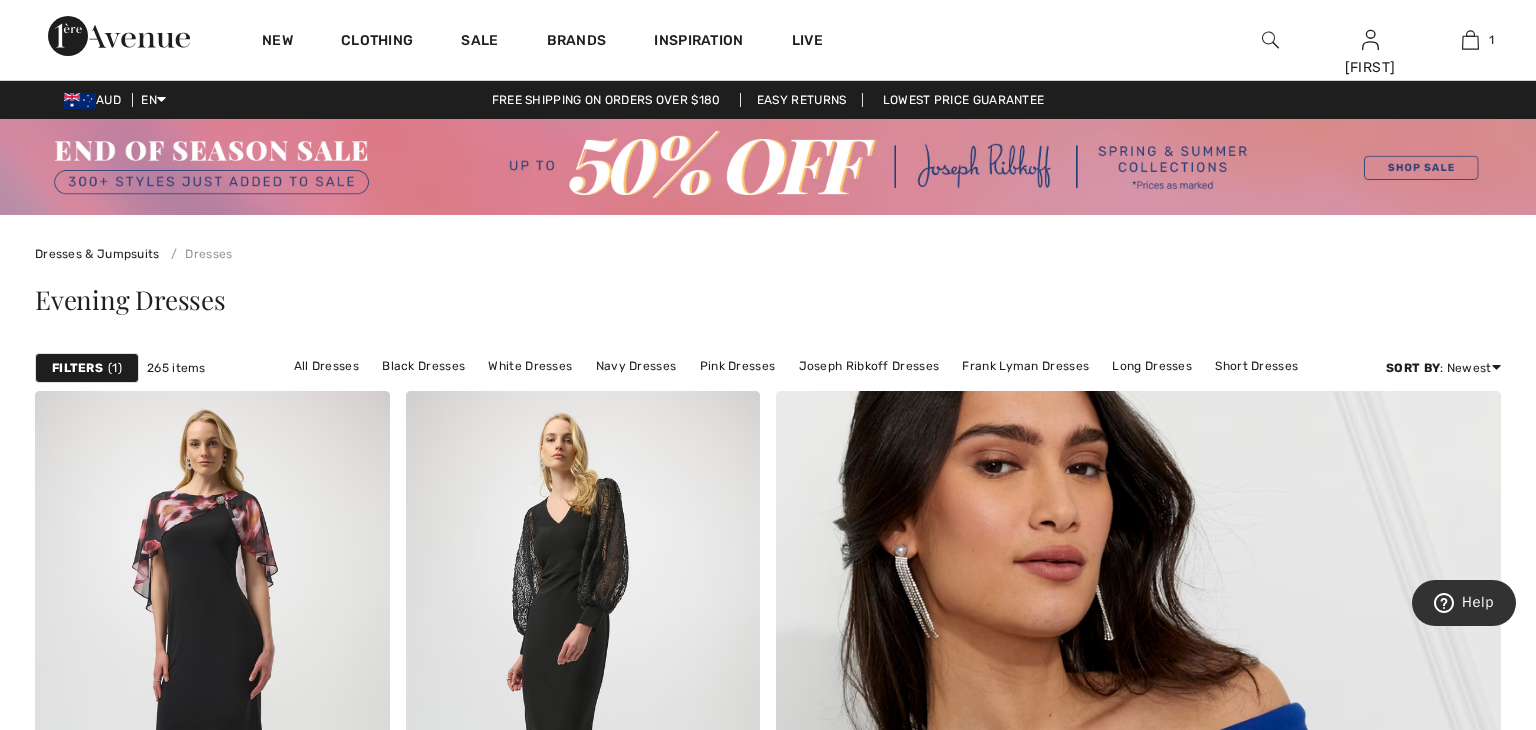 scroll, scrollTop: 284, scrollLeft: 0, axis: vertical 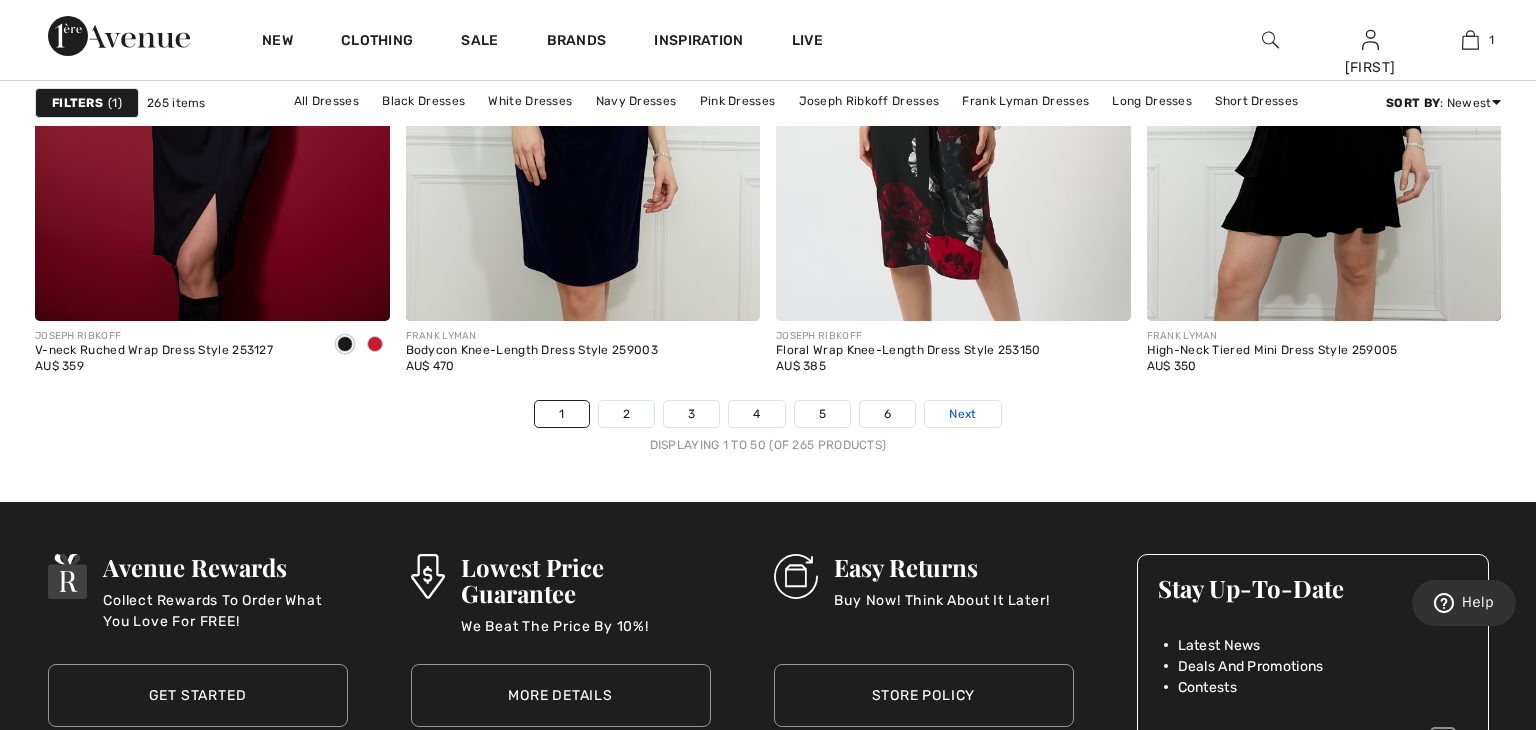 click on "Next" at bounding box center [962, 414] 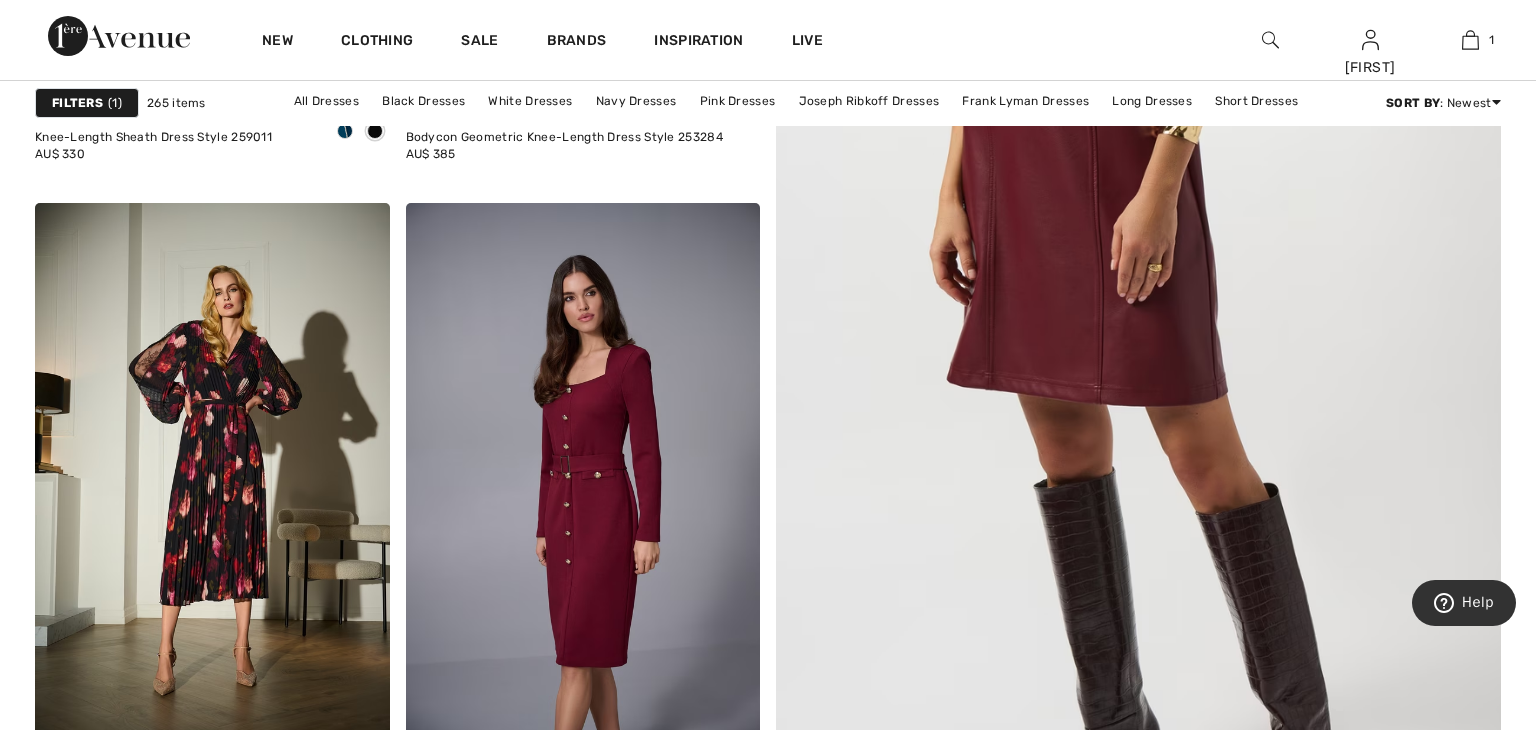 scroll, scrollTop: 0, scrollLeft: 0, axis: both 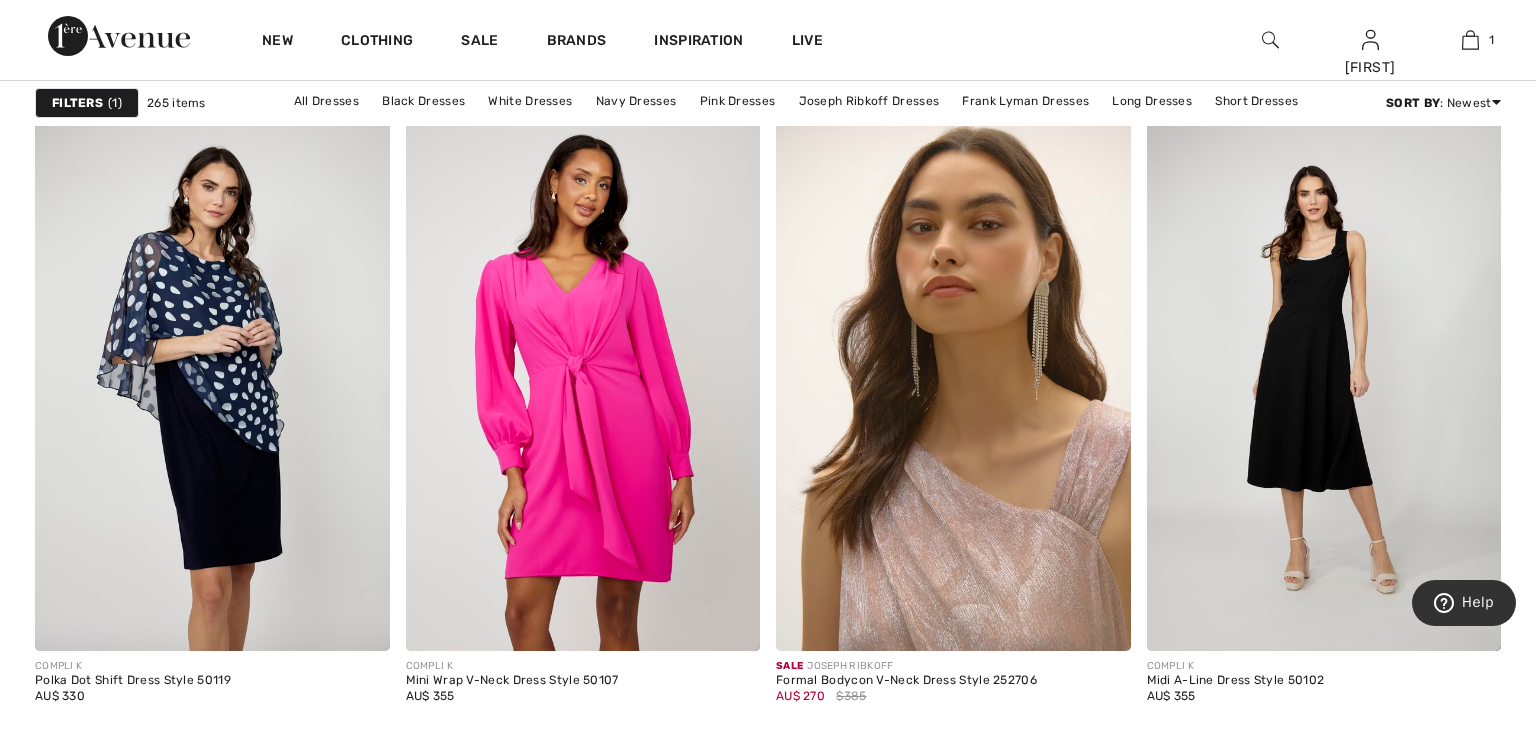 click at bounding box center [953, 385] 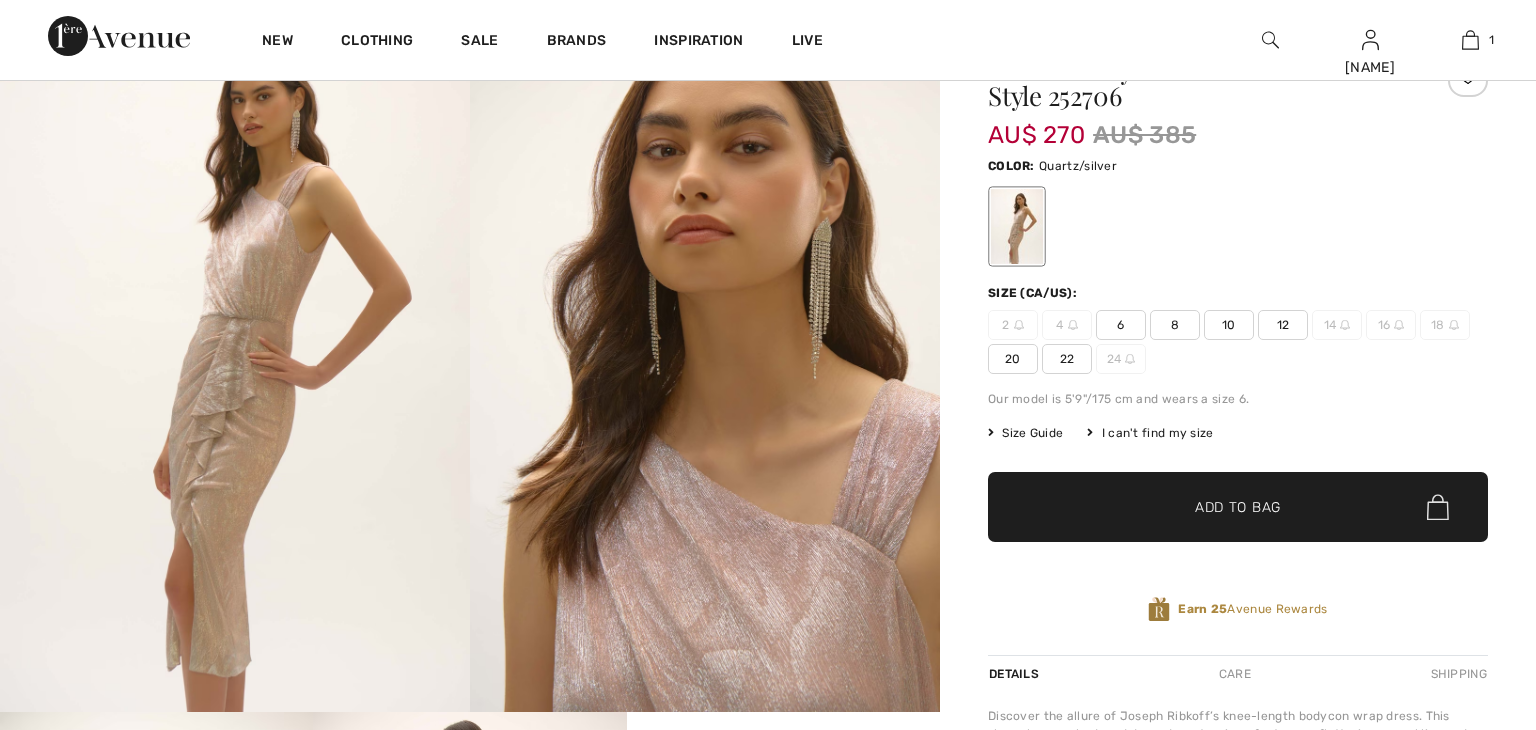 scroll, scrollTop: 0, scrollLeft: 0, axis: both 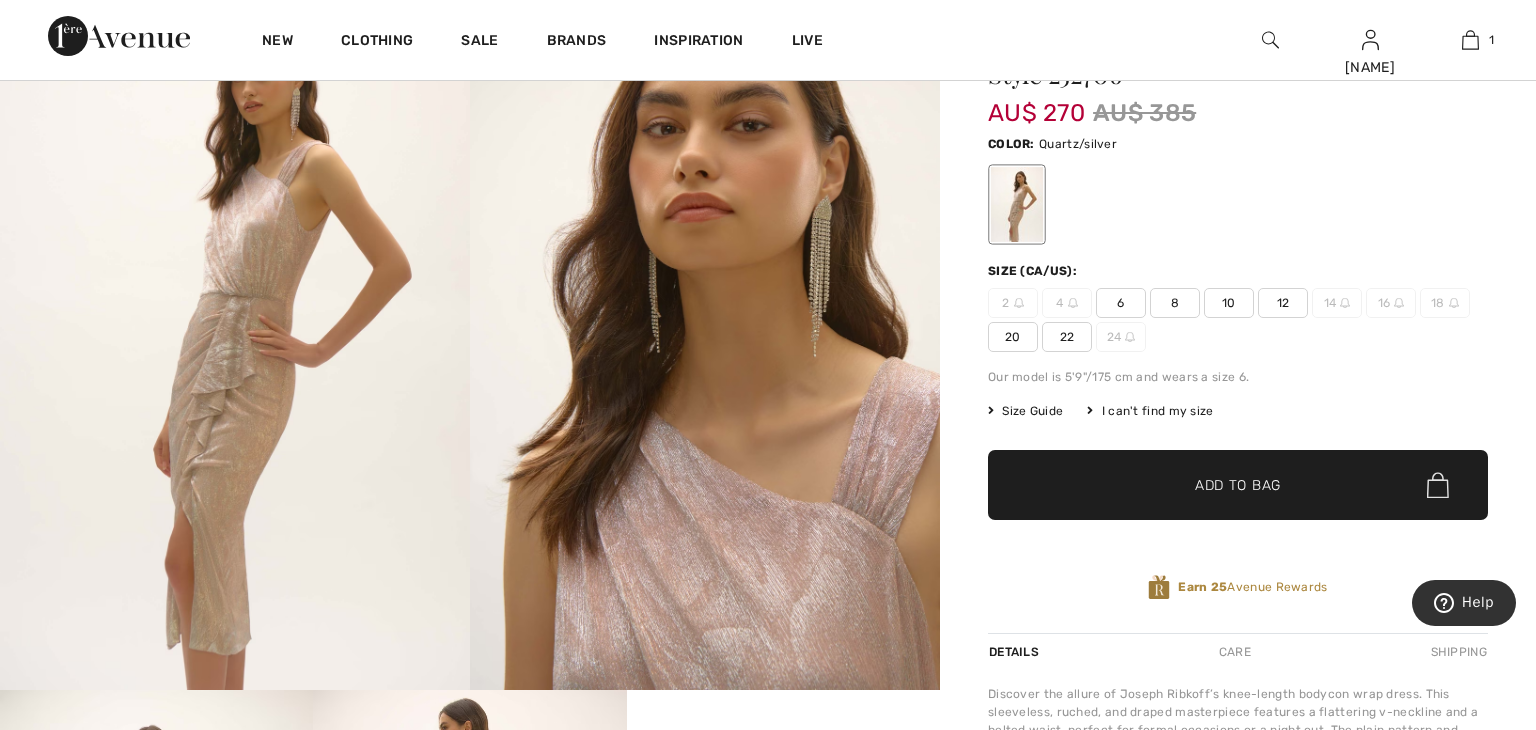 click at bounding box center [235, 337] 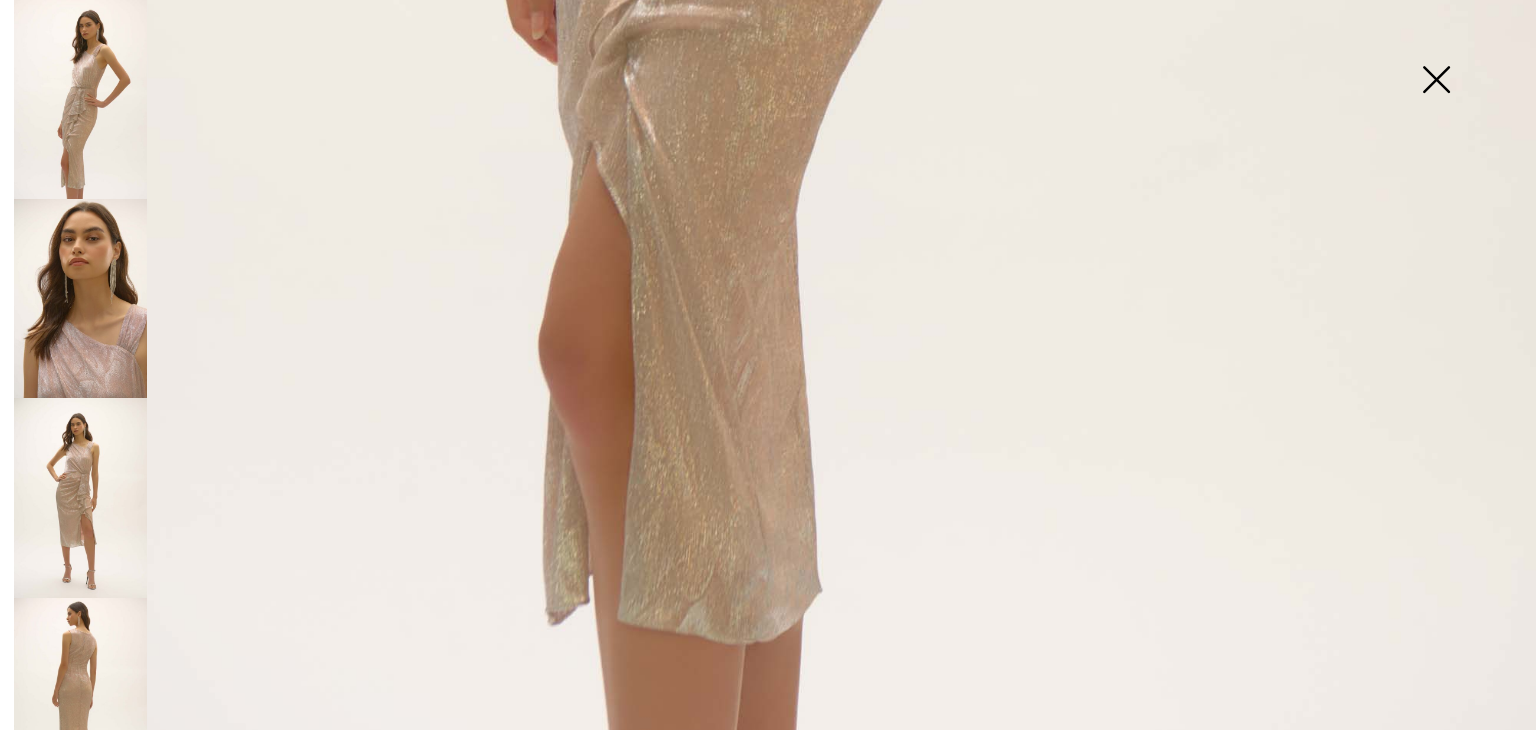 scroll, scrollTop: 1572, scrollLeft: 0, axis: vertical 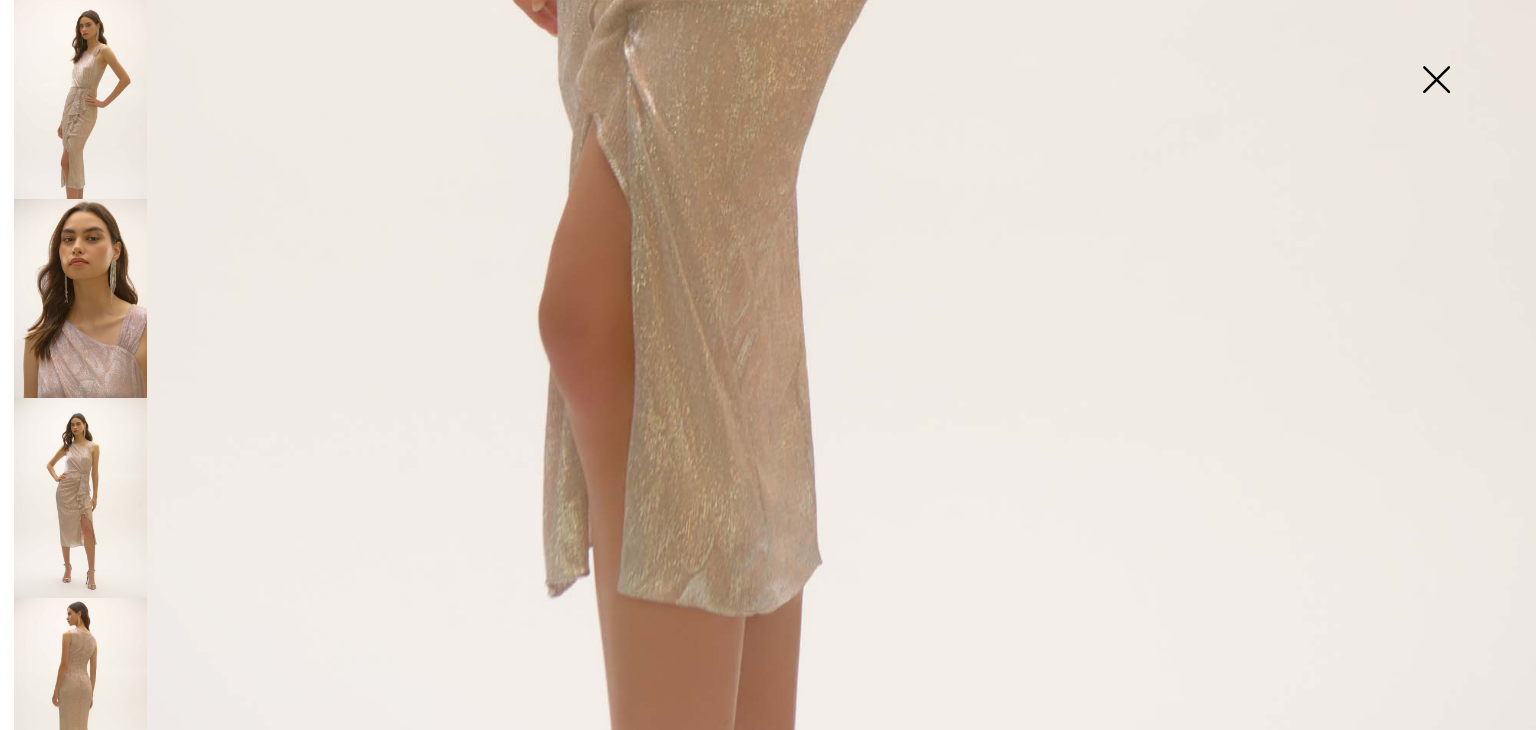click at bounding box center [80, 298] 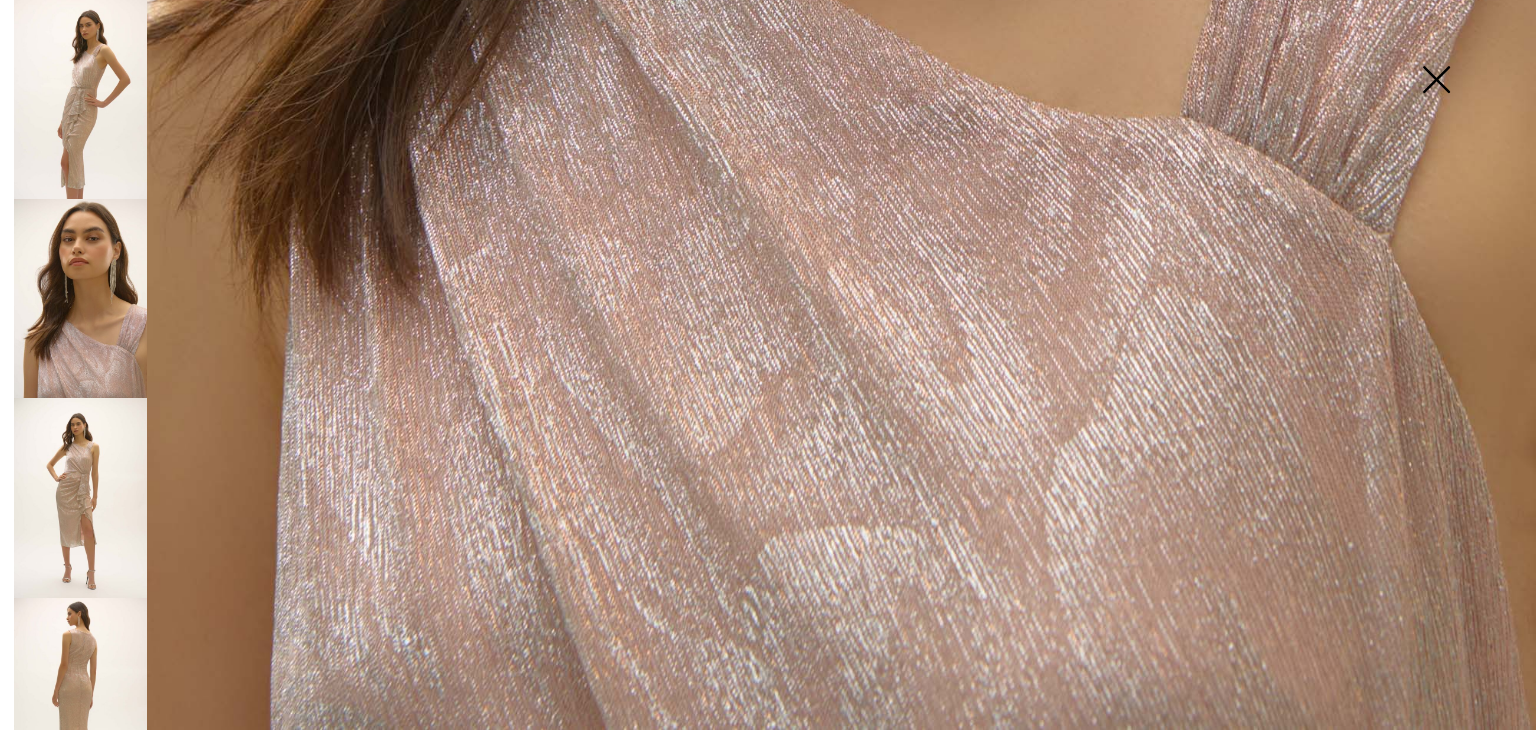 click at bounding box center [80, 497] 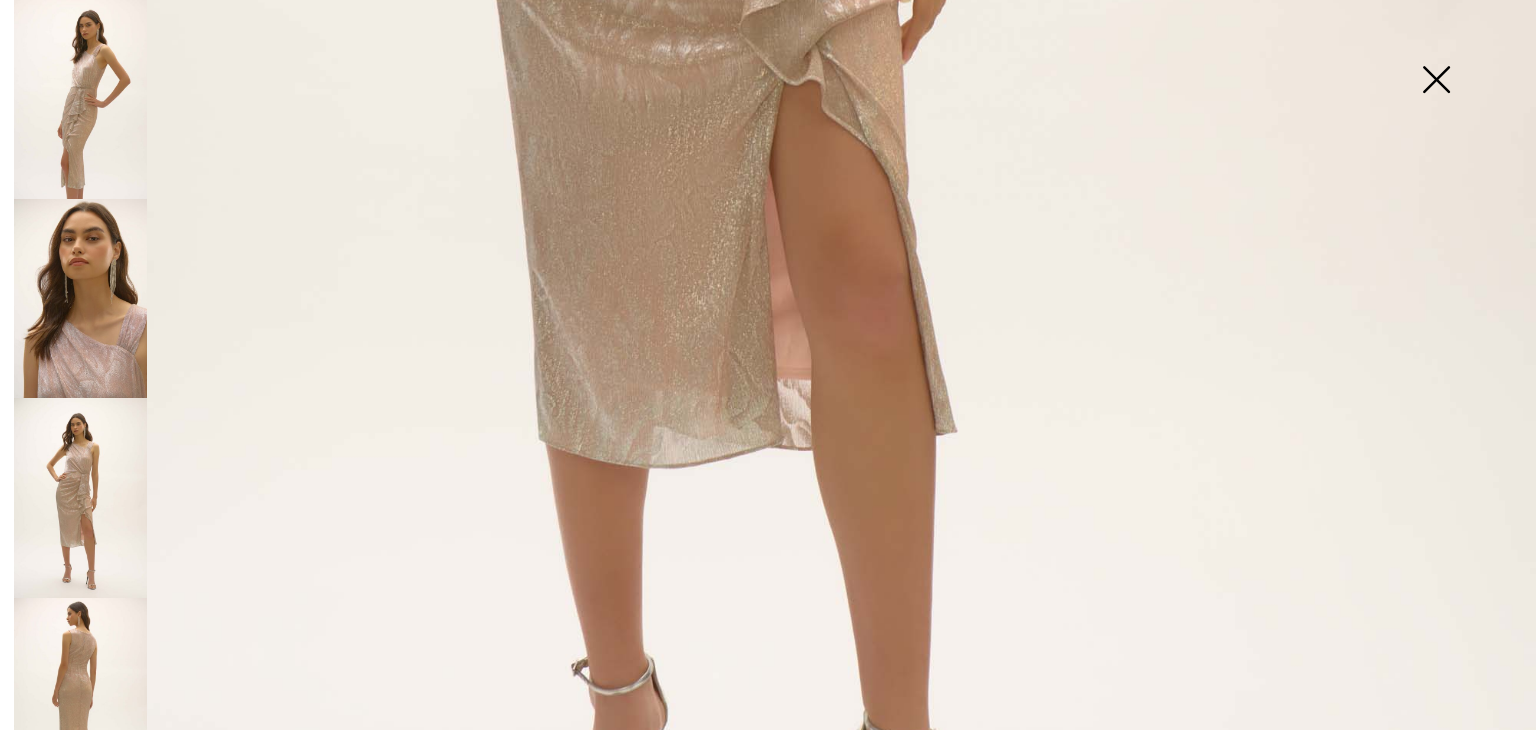 scroll, scrollTop: 1252, scrollLeft: 0, axis: vertical 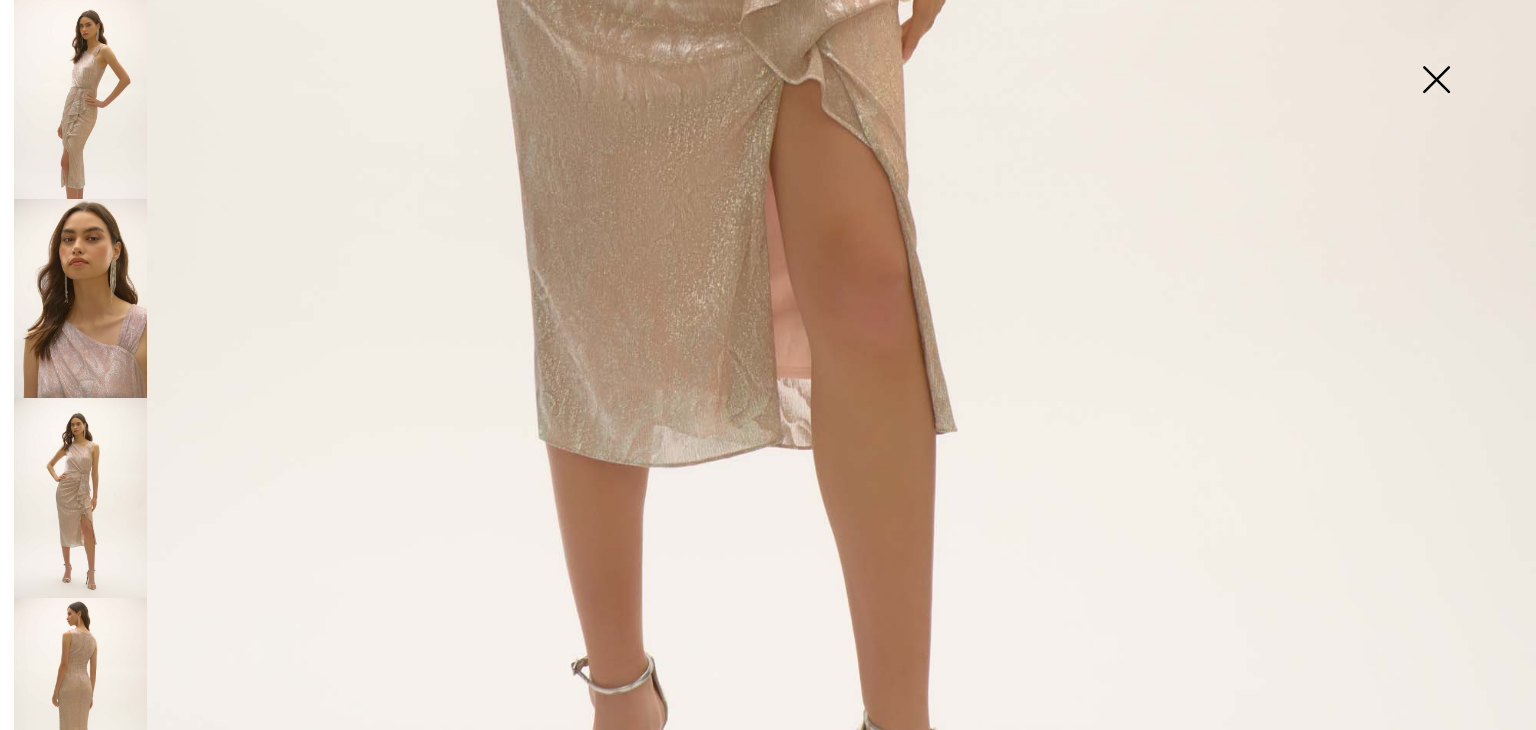 click at bounding box center (80, 697) 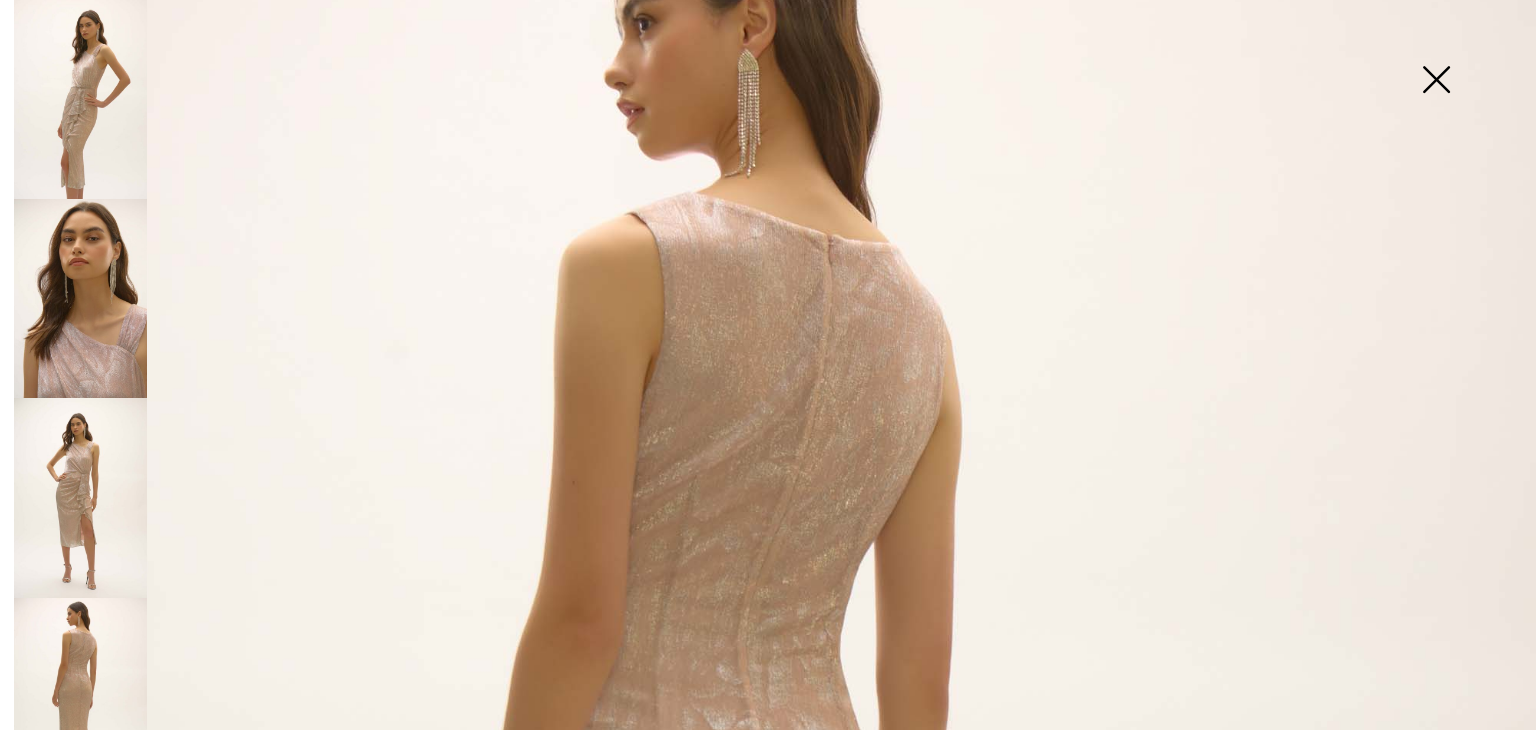 scroll, scrollTop: 154, scrollLeft: 0, axis: vertical 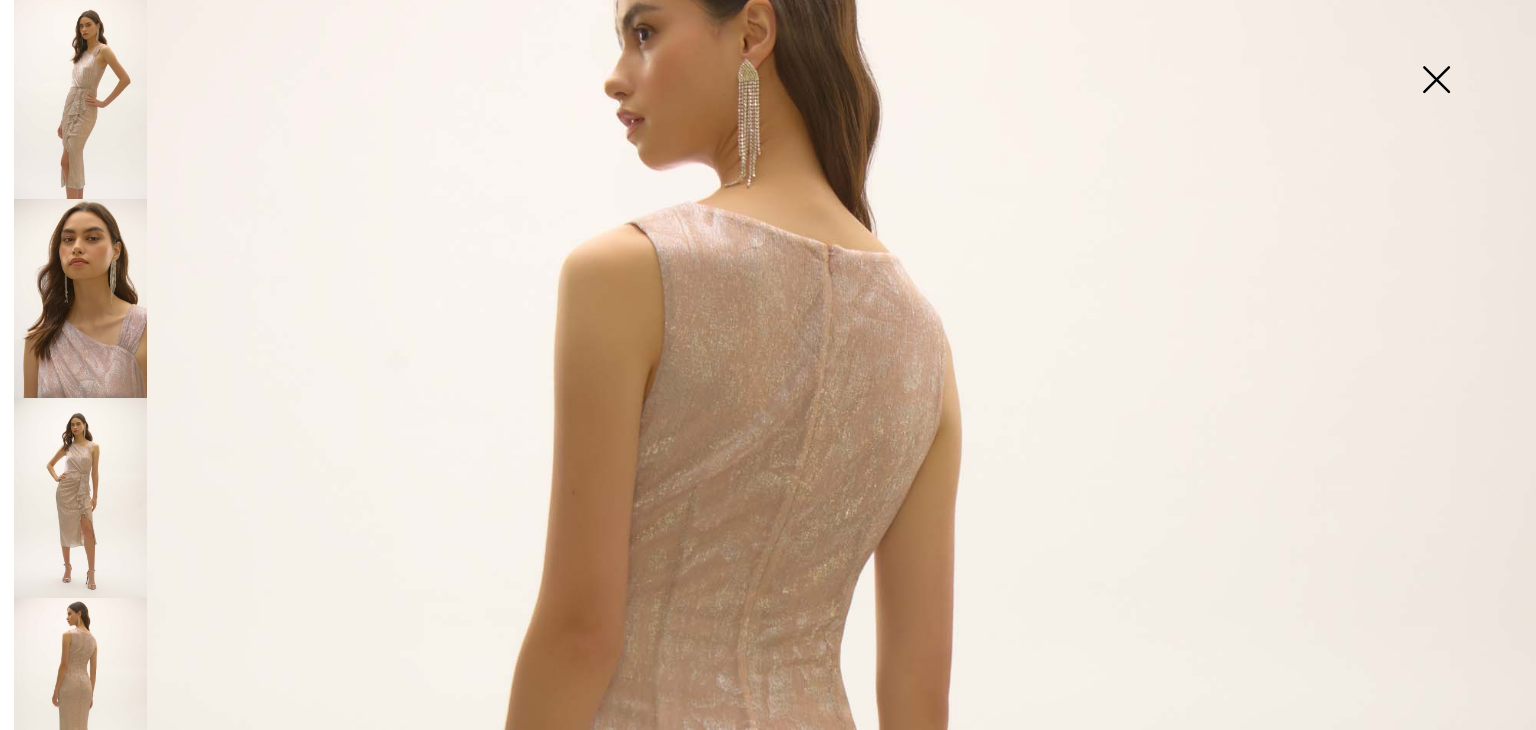 click at bounding box center (1436, 81) 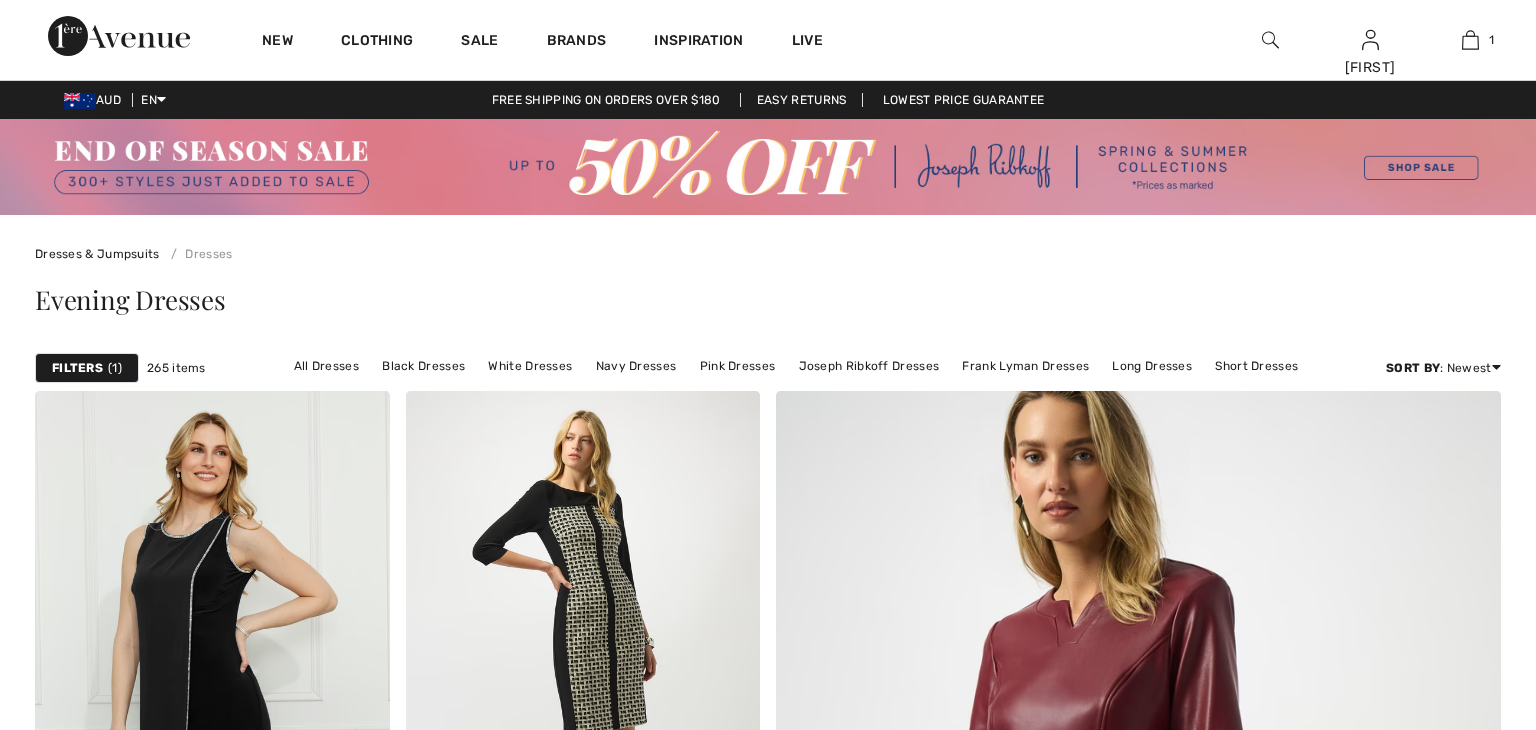 scroll, scrollTop: 9191, scrollLeft: 0, axis: vertical 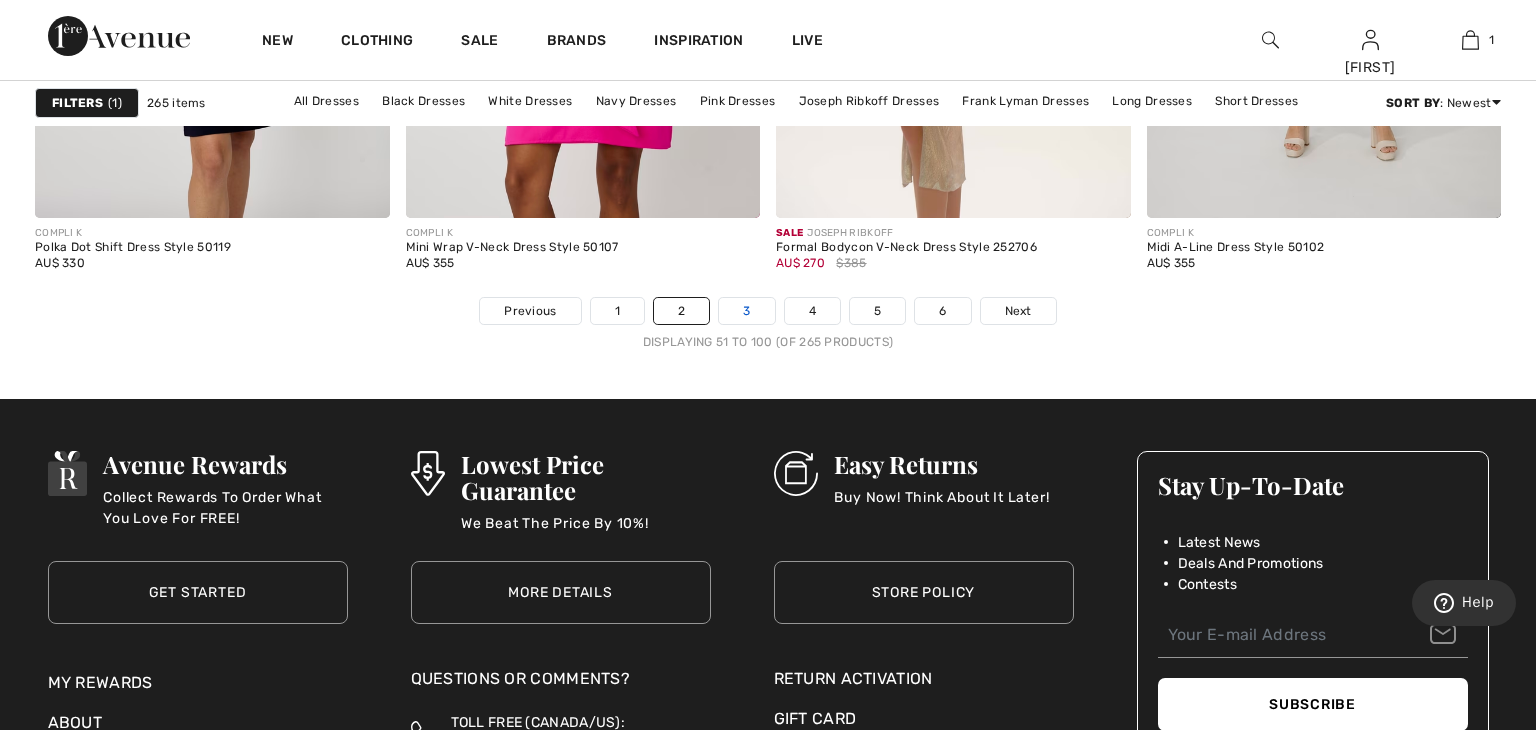 click on "3" at bounding box center [746, 311] 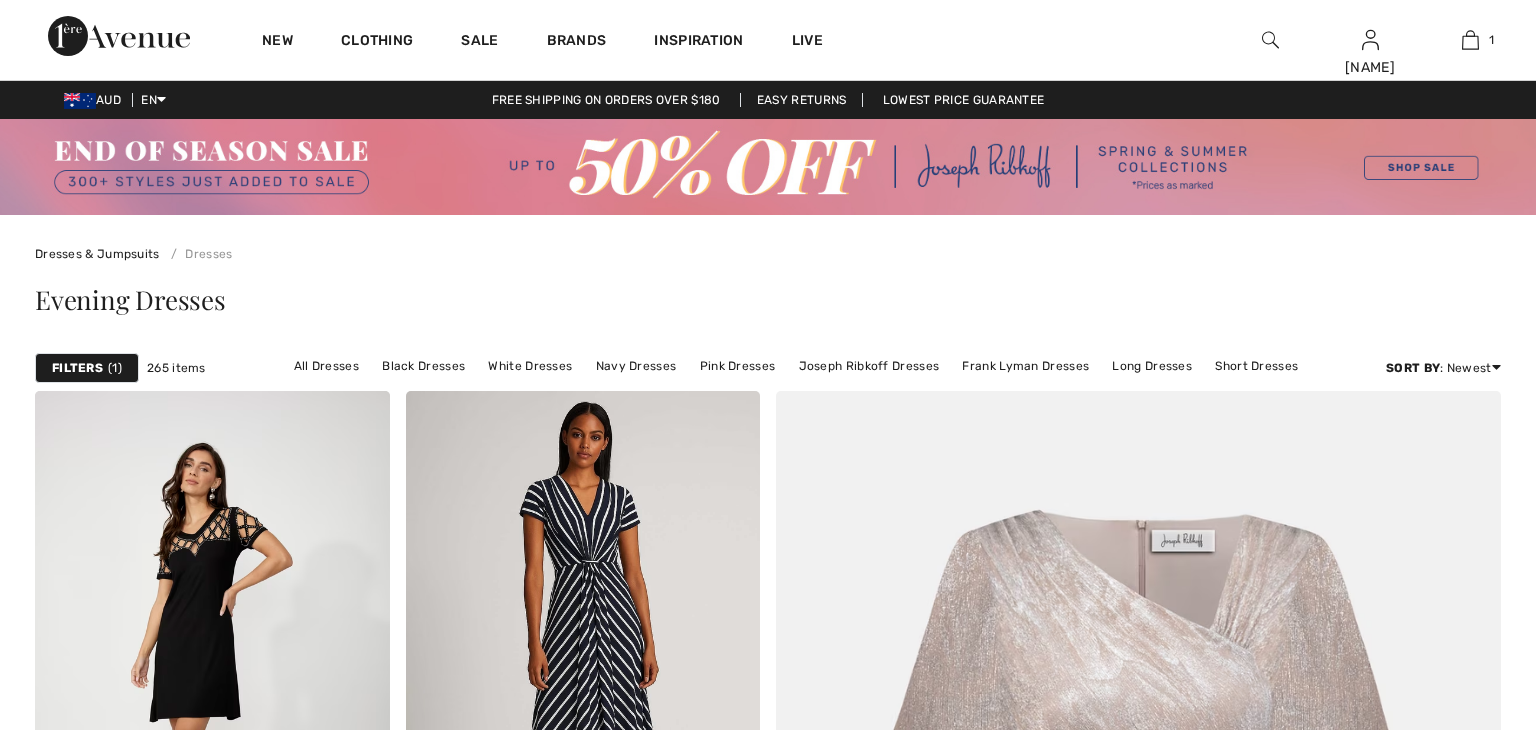 scroll, scrollTop: 322, scrollLeft: 0, axis: vertical 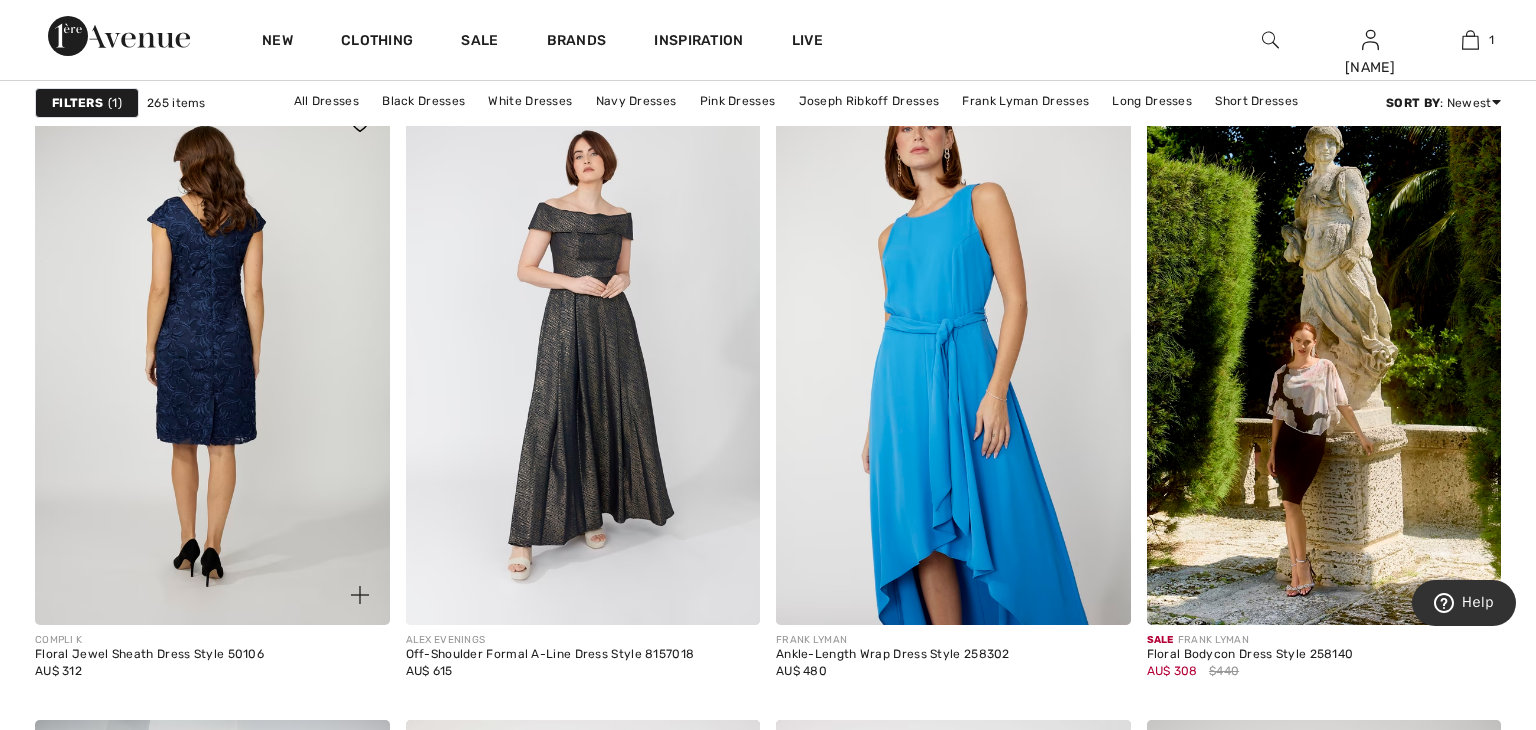click at bounding box center (212, 360) 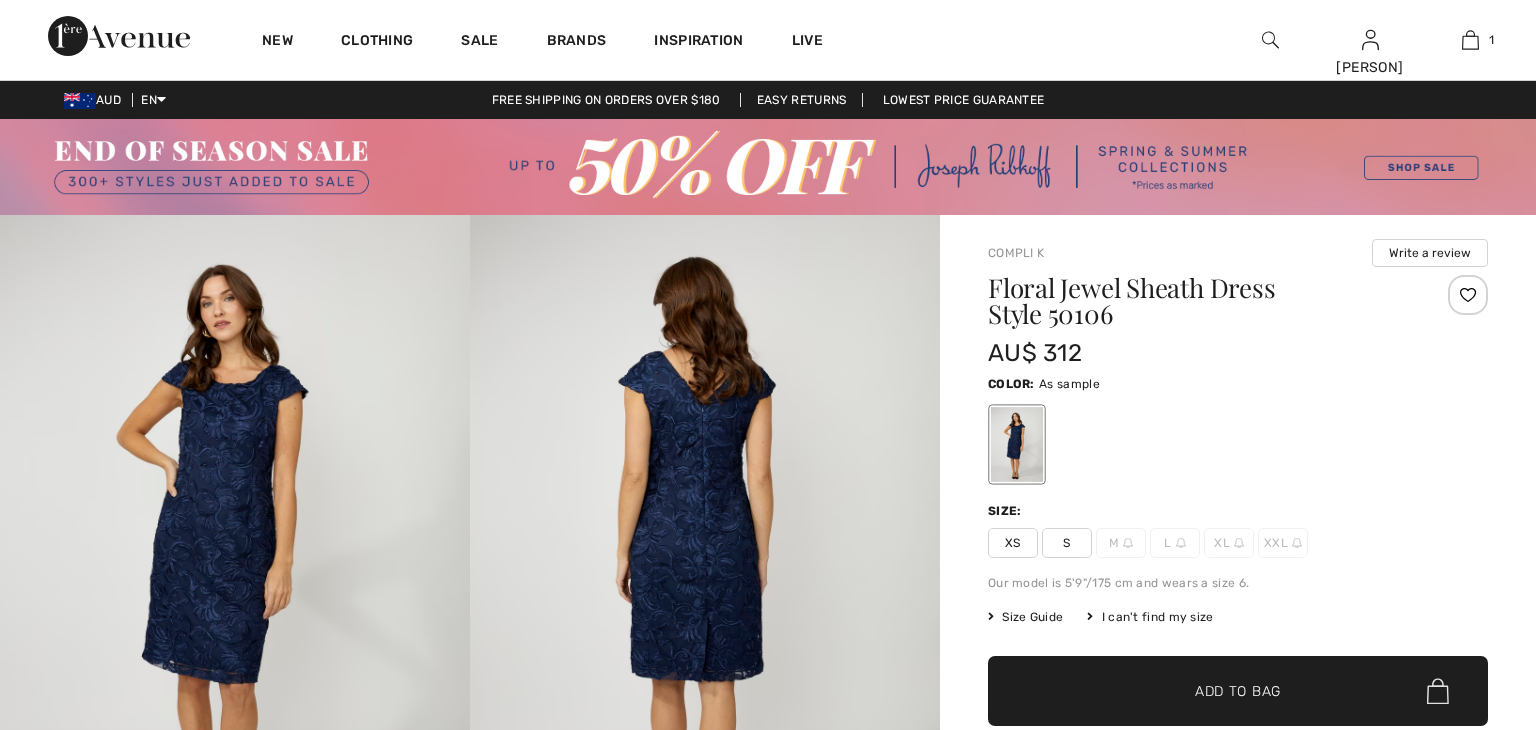 scroll, scrollTop: 0, scrollLeft: 0, axis: both 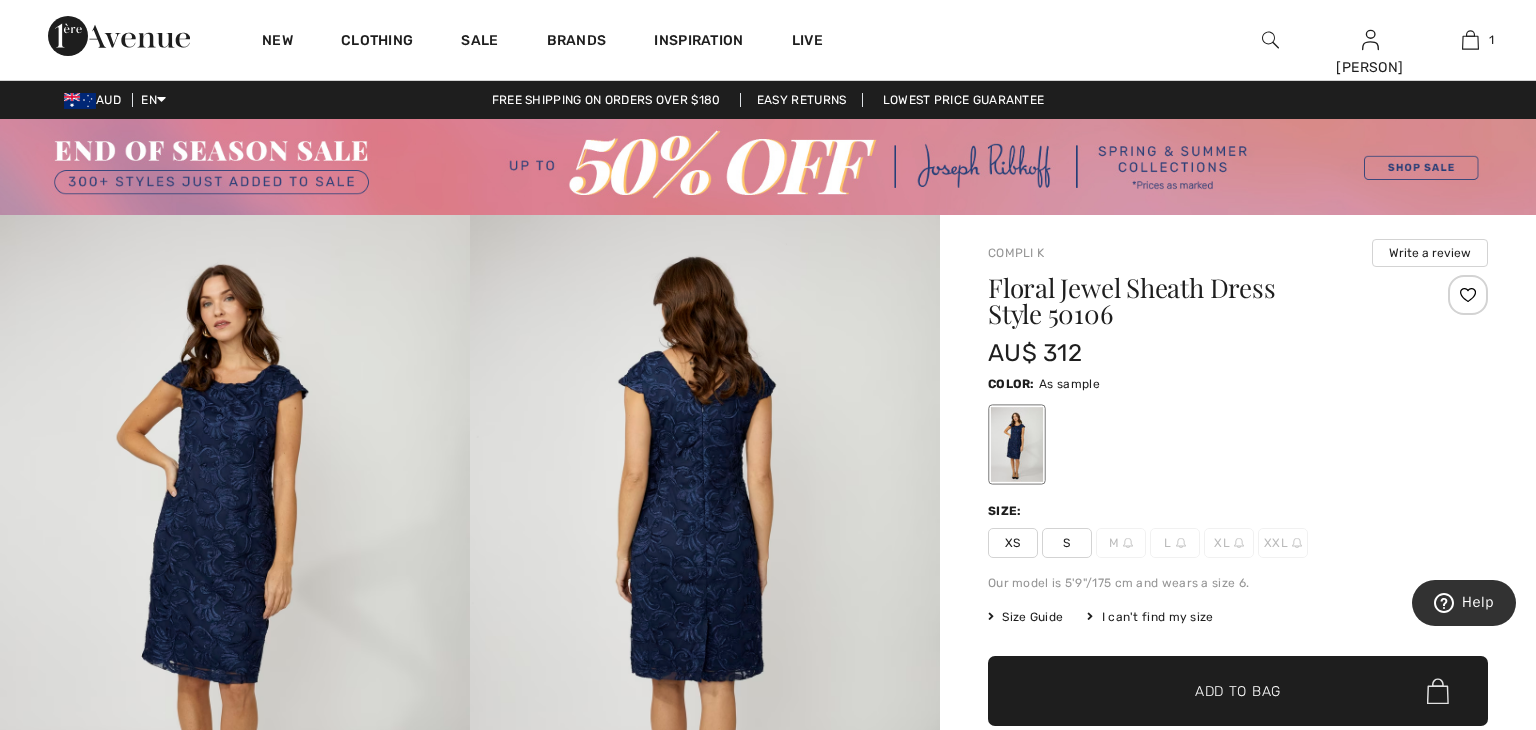 click at bounding box center (235, 567) 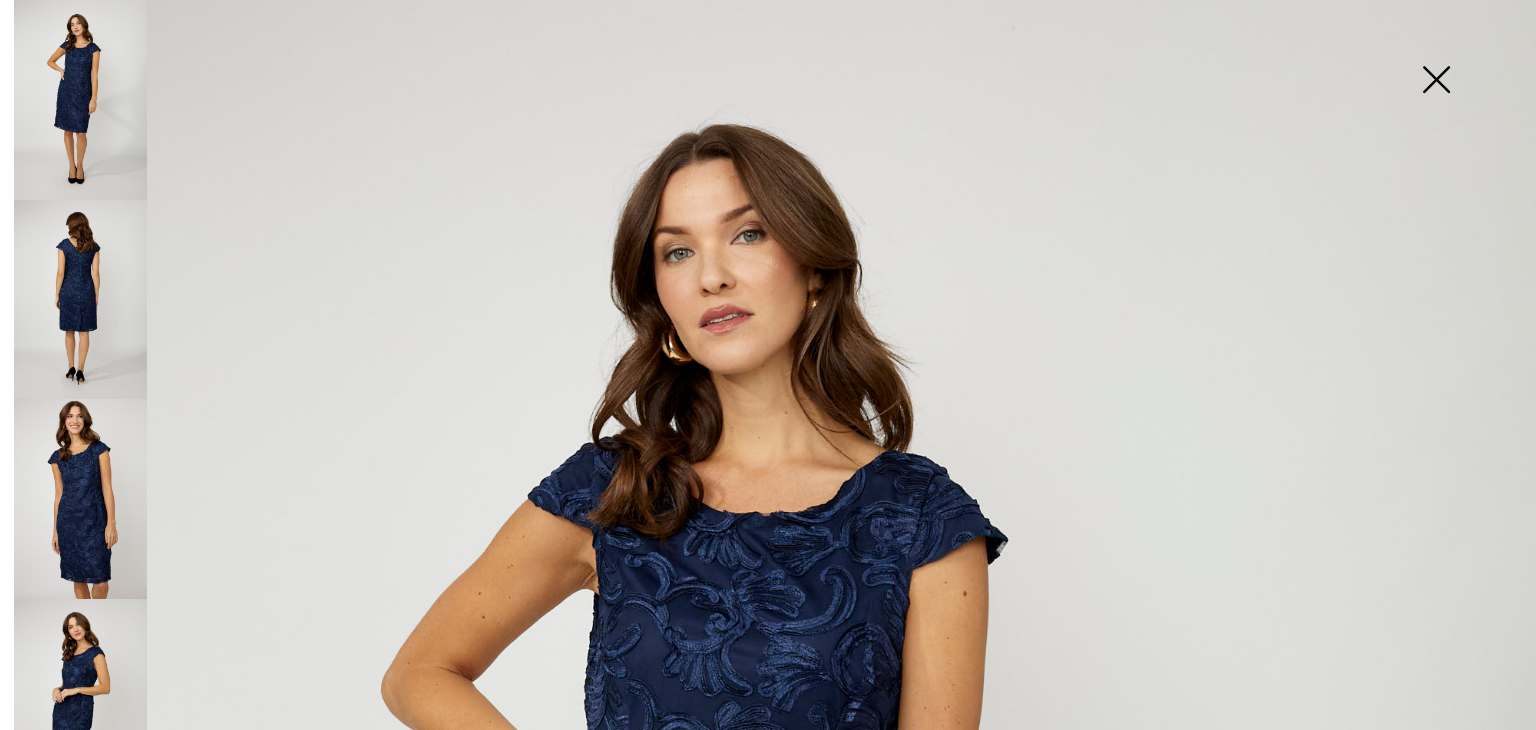 scroll, scrollTop: 43, scrollLeft: 0, axis: vertical 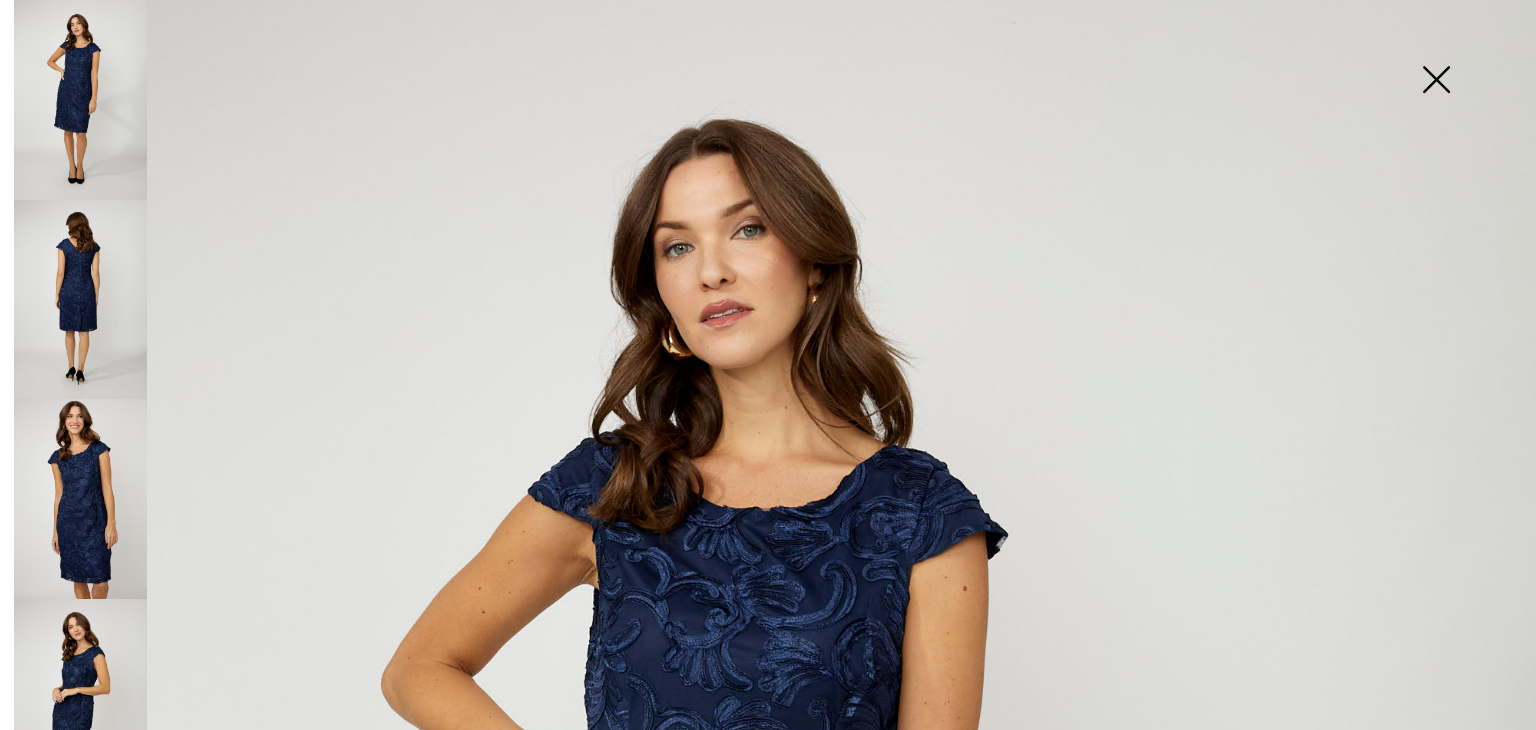 click at bounding box center (80, 300) 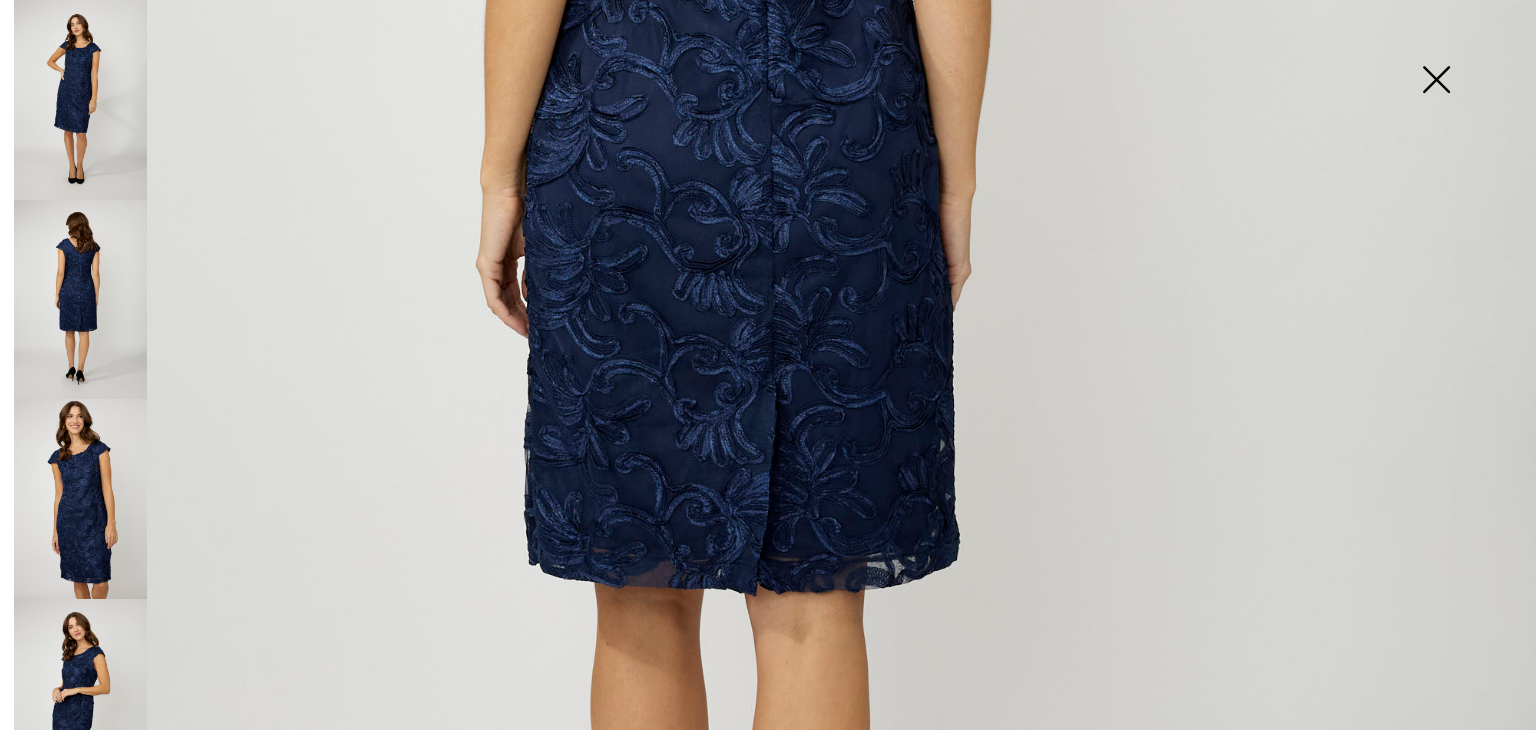 scroll, scrollTop: 934, scrollLeft: 0, axis: vertical 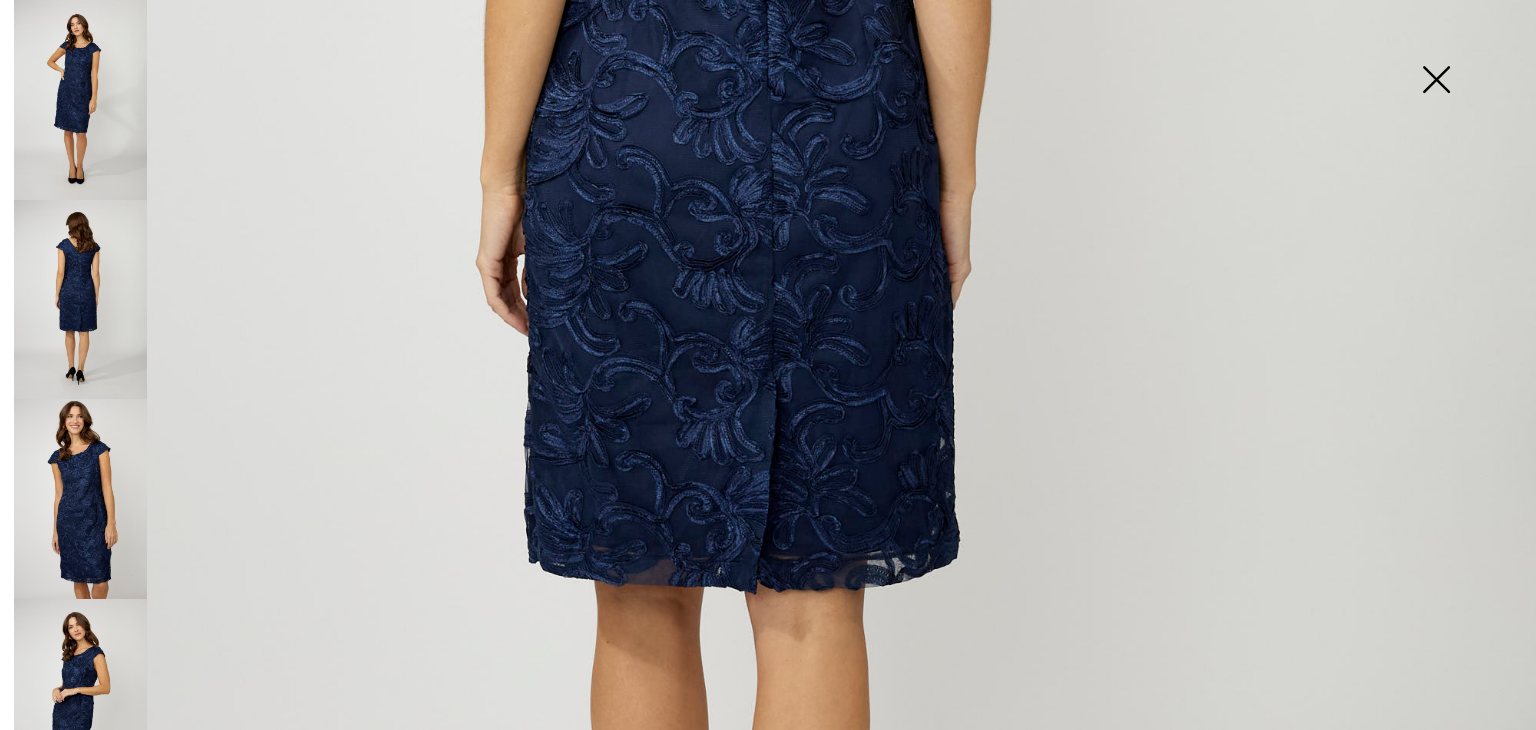 click at bounding box center [80, 499] 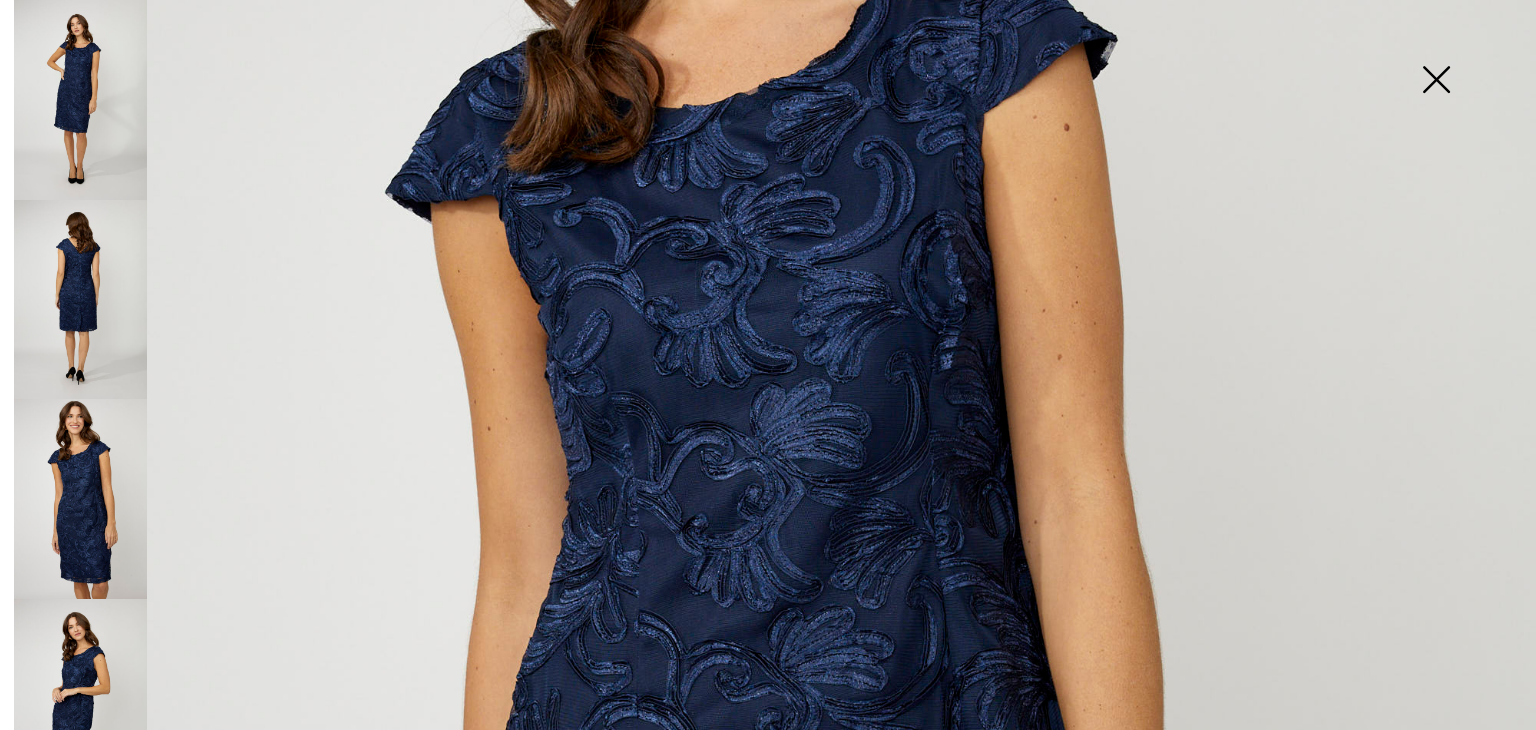 scroll, scrollTop: 539, scrollLeft: 0, axis: vertical 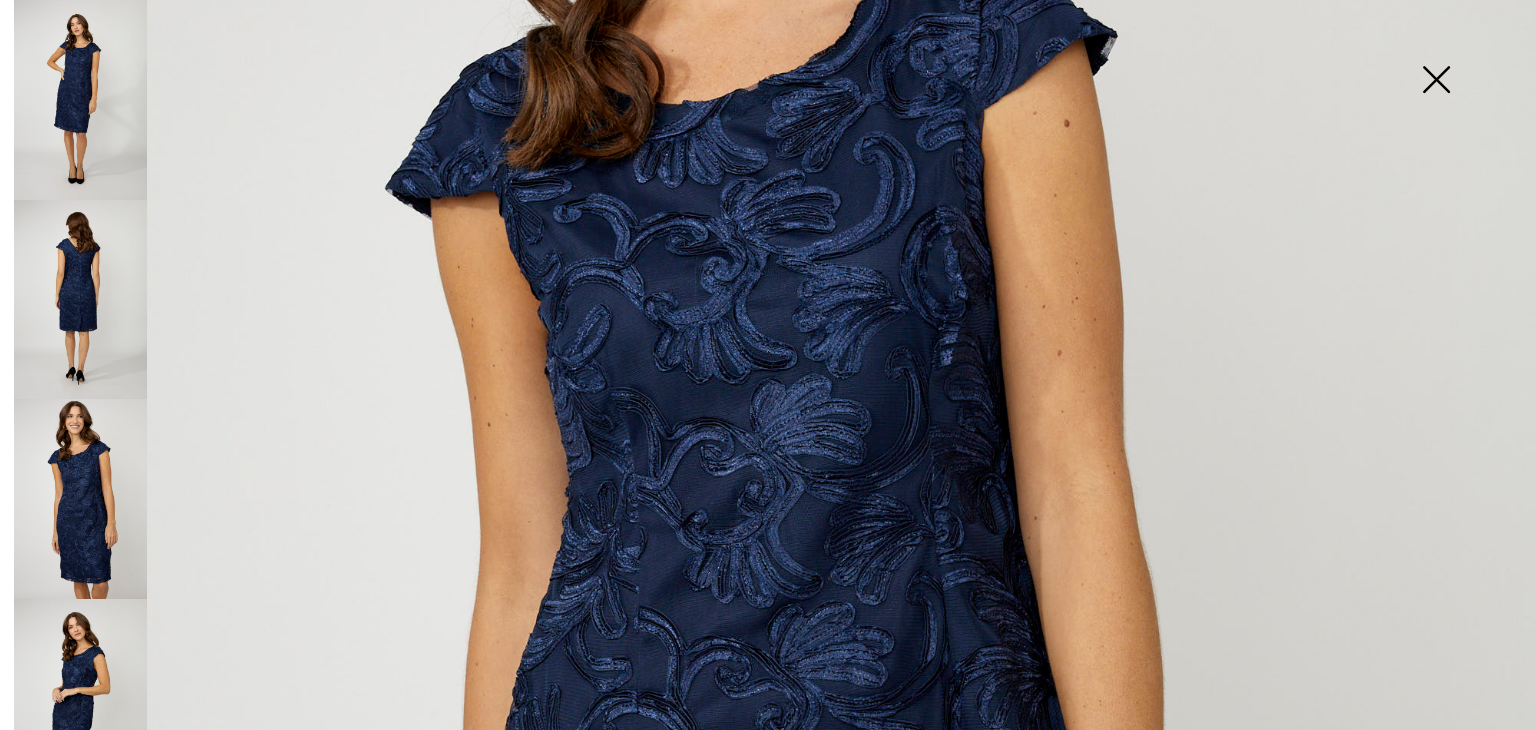 click at bounding box center (80, 699) 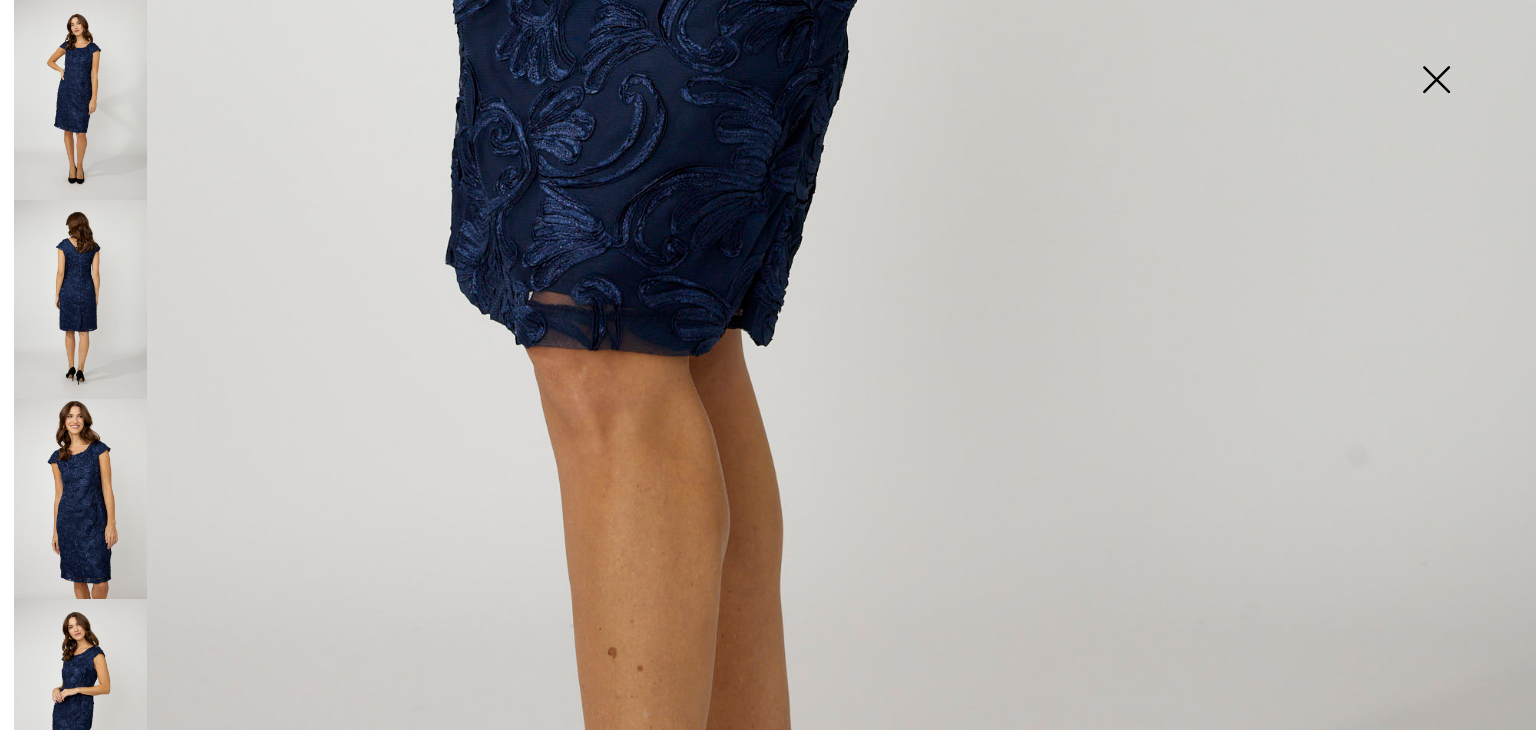 scroll, scrollTop: 1574, scrollLeft: 0, axis: vertical 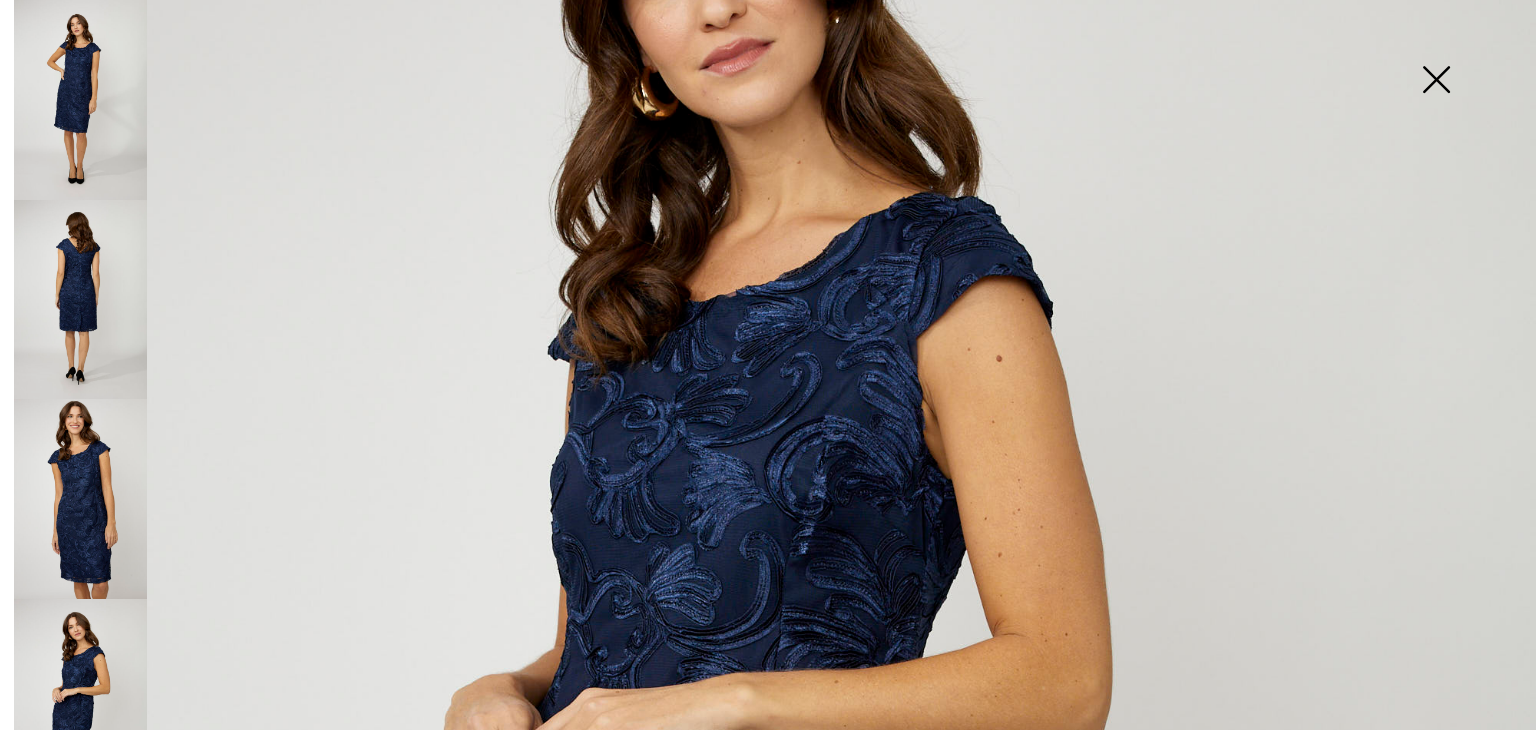 click at bounding box center (1436, 81) 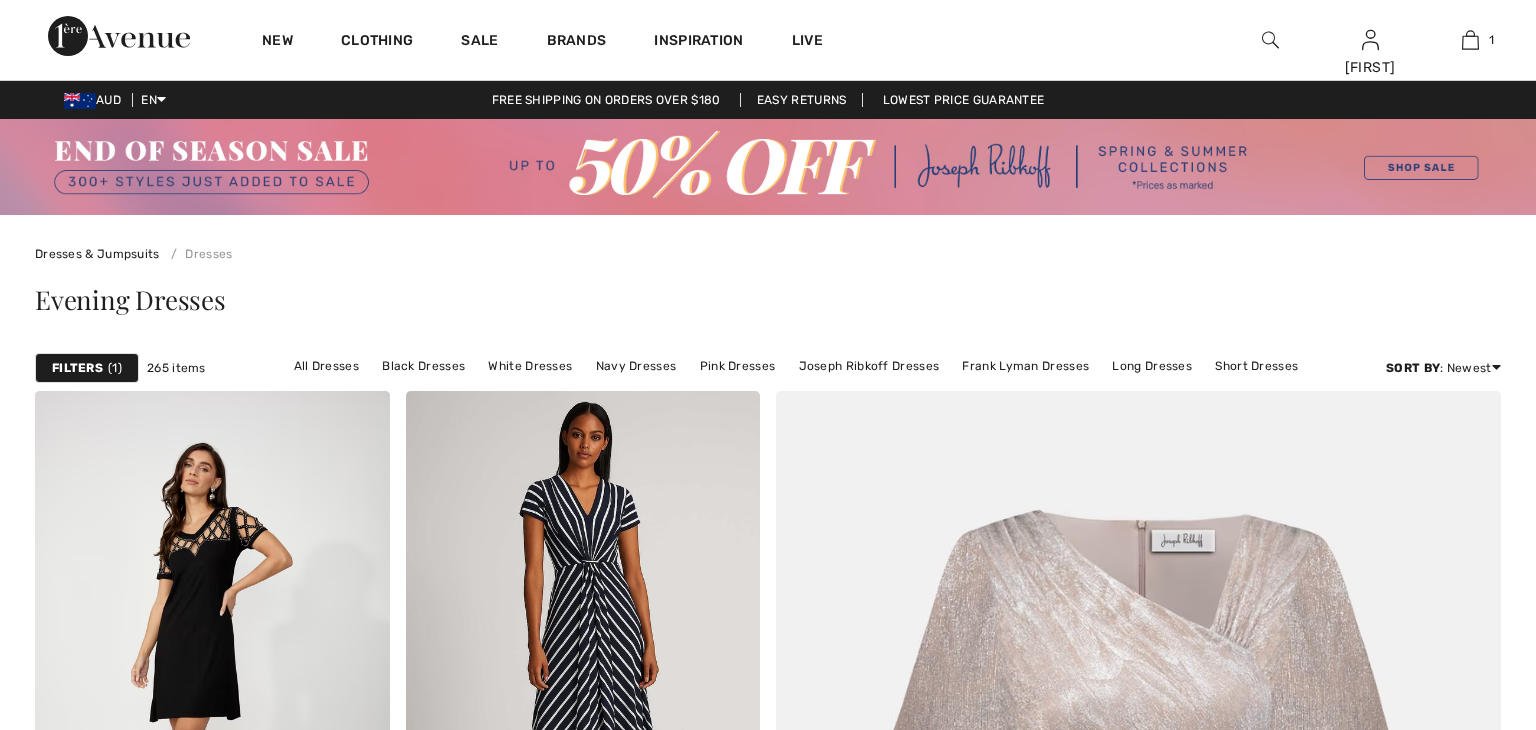 scroll, scrollTop: 1551, scrollLeft: 0, axis: vertical 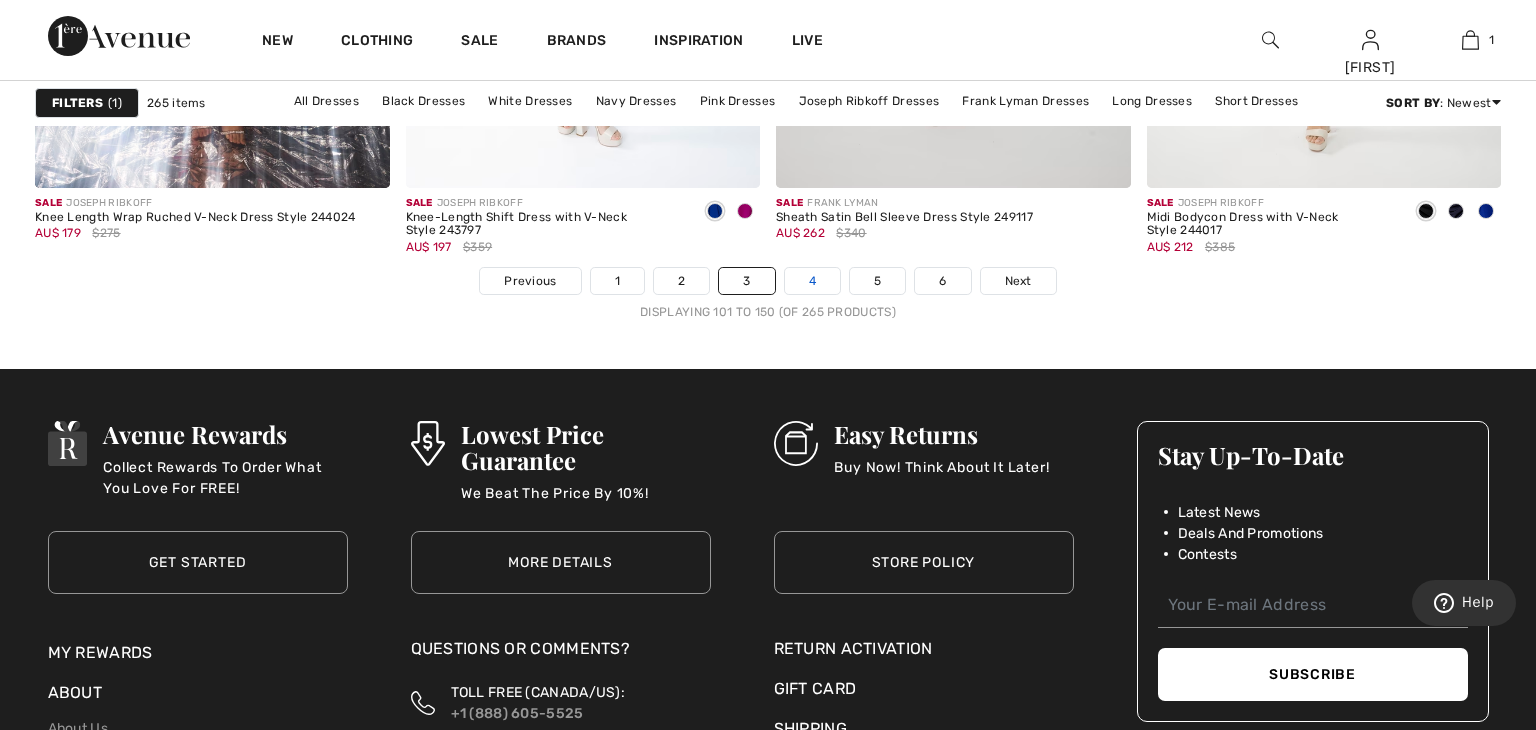 click on "4" at bounding box center (812, 281) 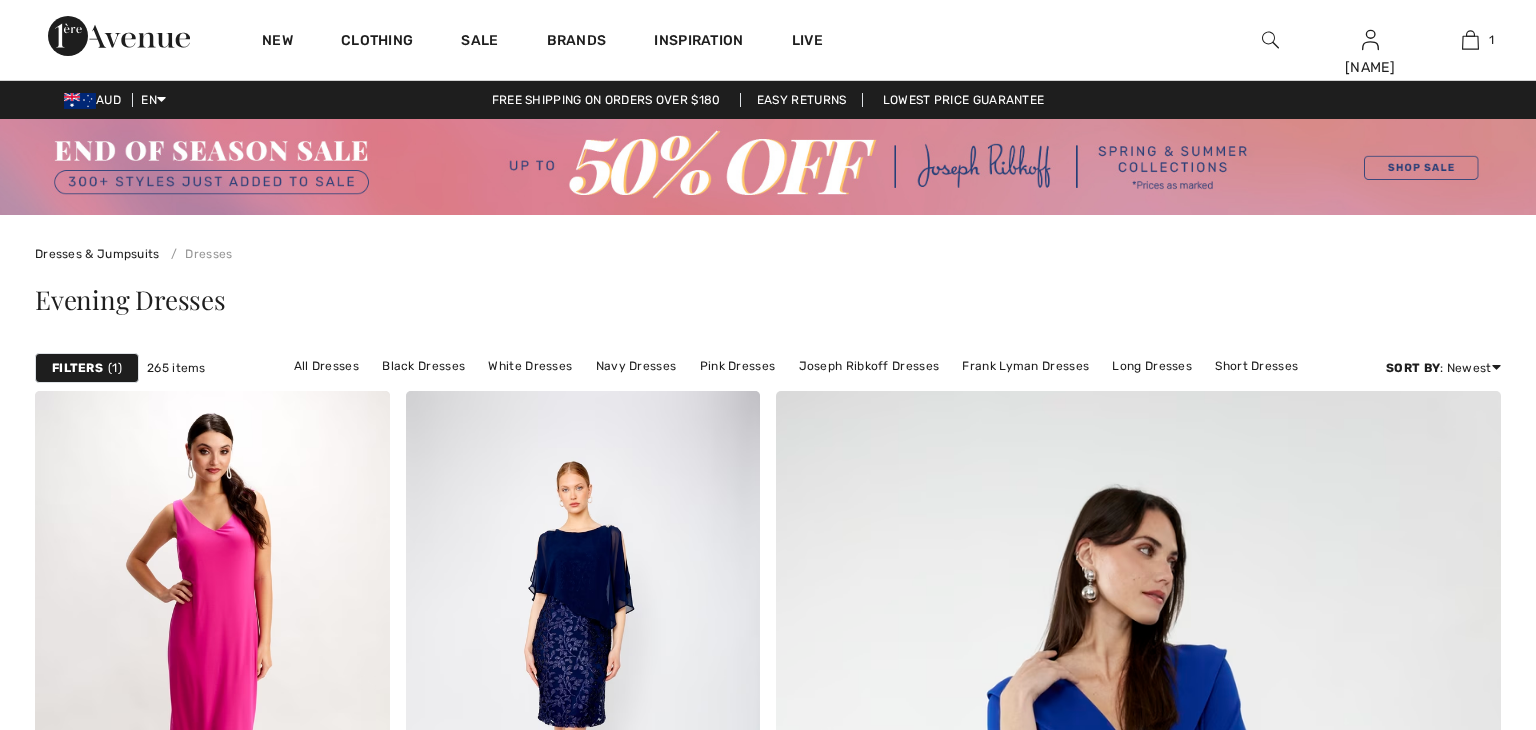 scroll, scrollTop: 235, scrollLeft: 0, axis: vertical 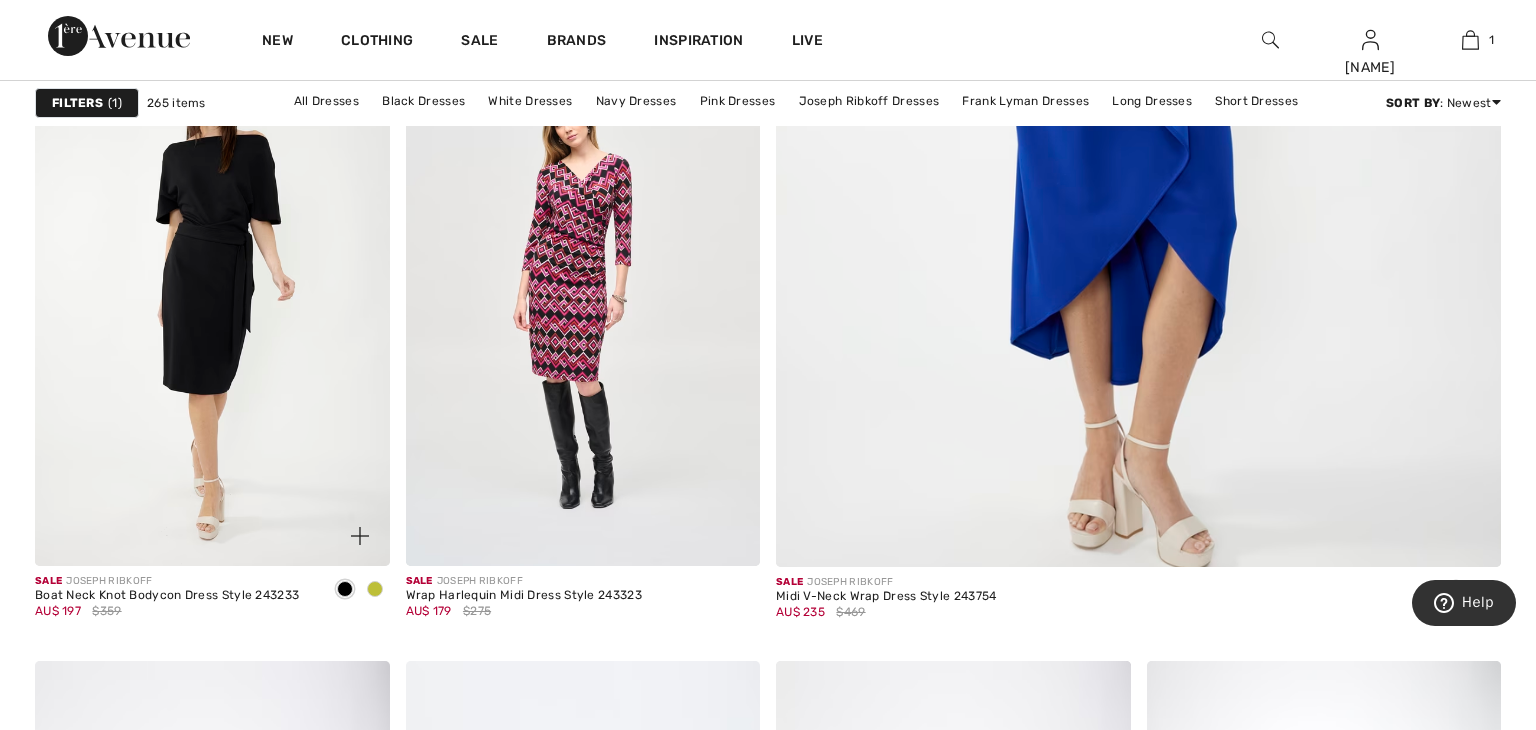 click at bounding box center (375, 589) 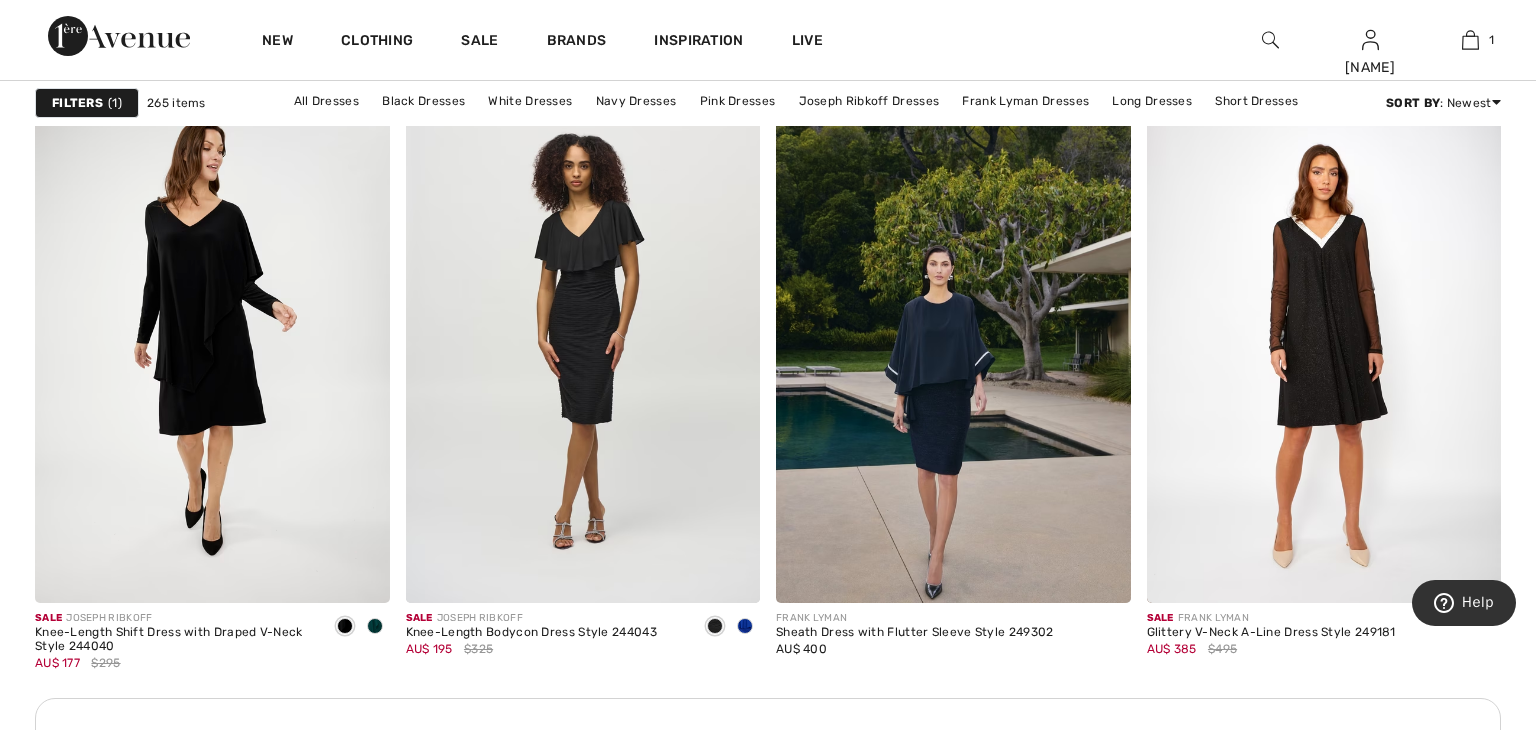 scroll, scrollTop: 2208, scrollLeft: 0, axis: vertical 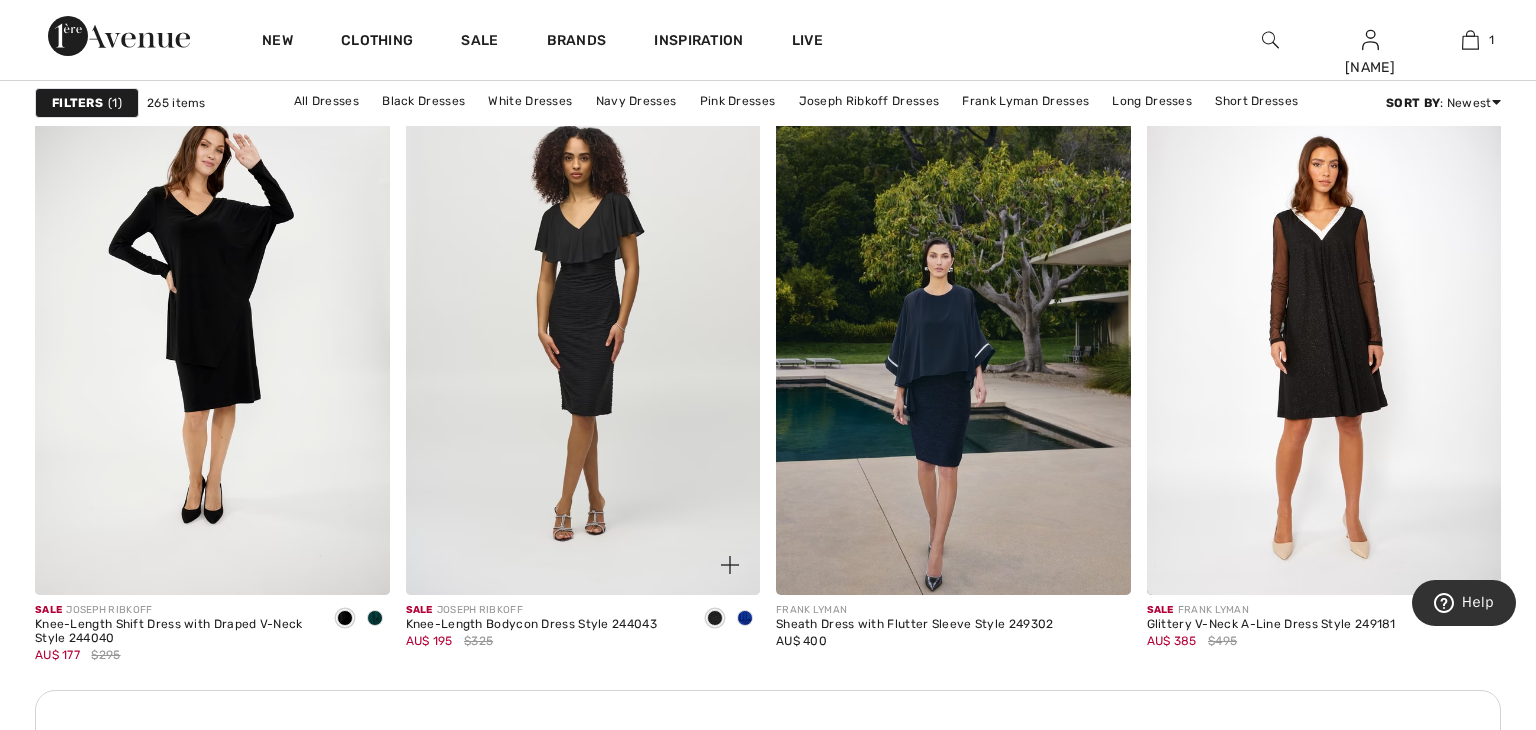 click at bounding box center [745, 618] 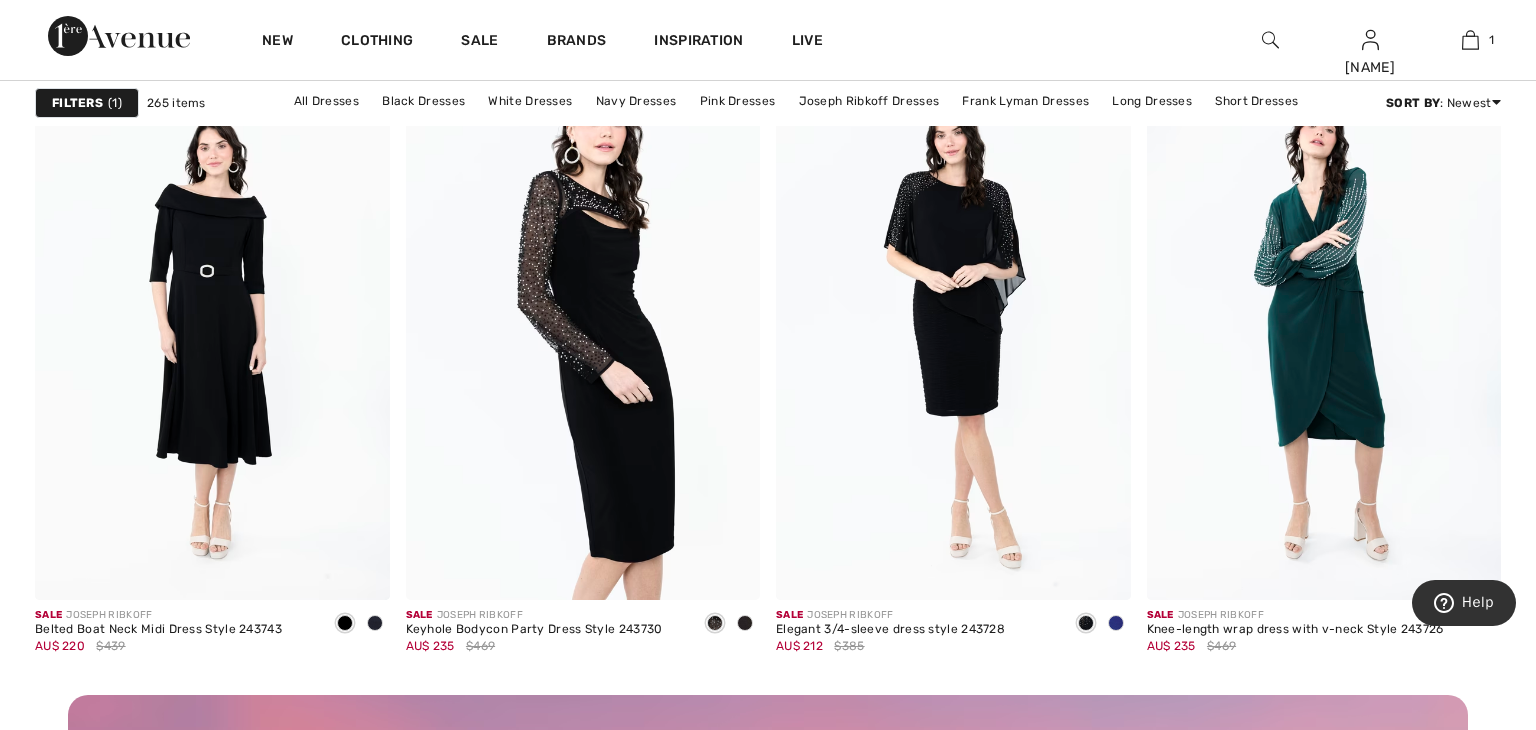 scroll, scrollTop: 4315, scrollLeft: 0, axis: vertical 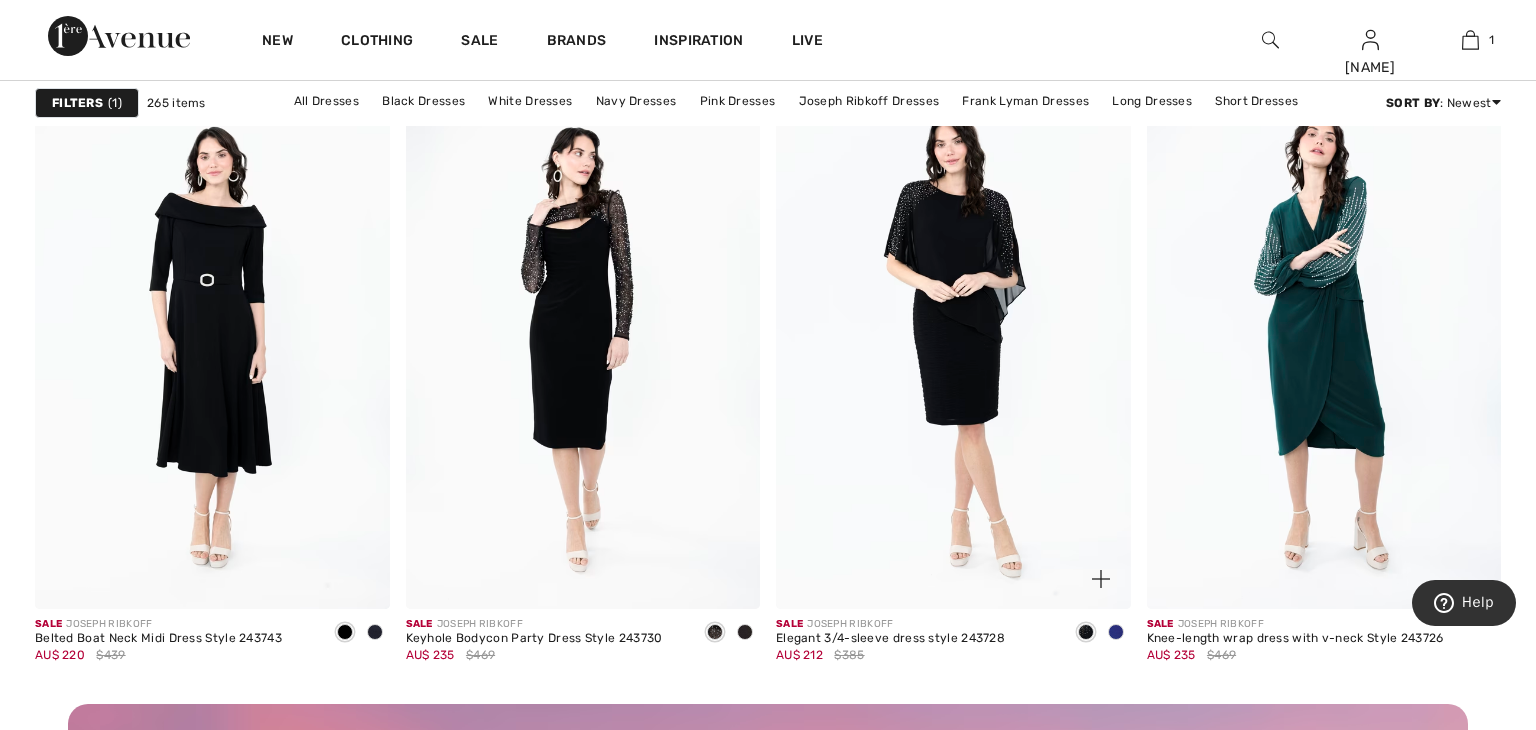 click at bounding box center [1116, 632] 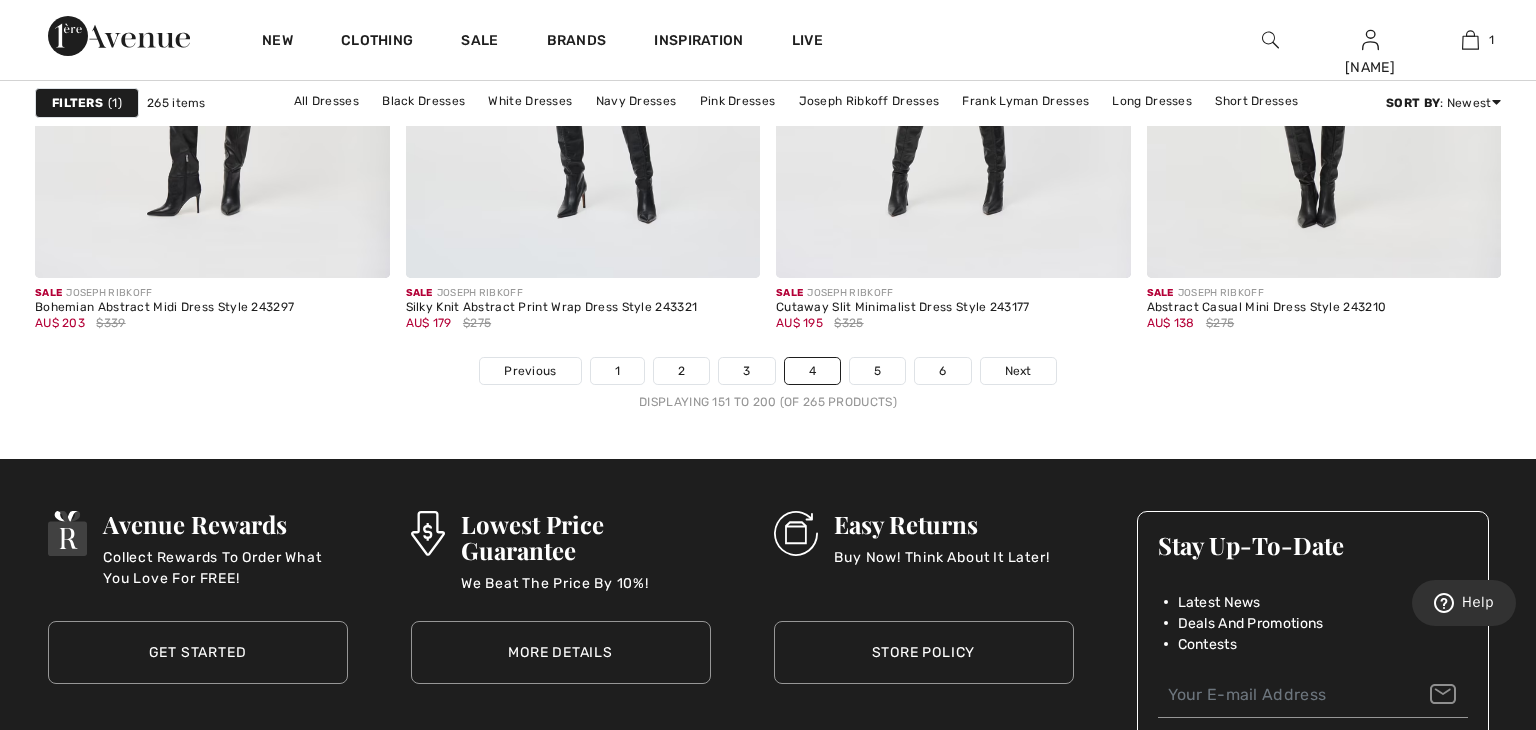 scroll, scrollTop: 9565, scrollLeft: 0, axis: vertical 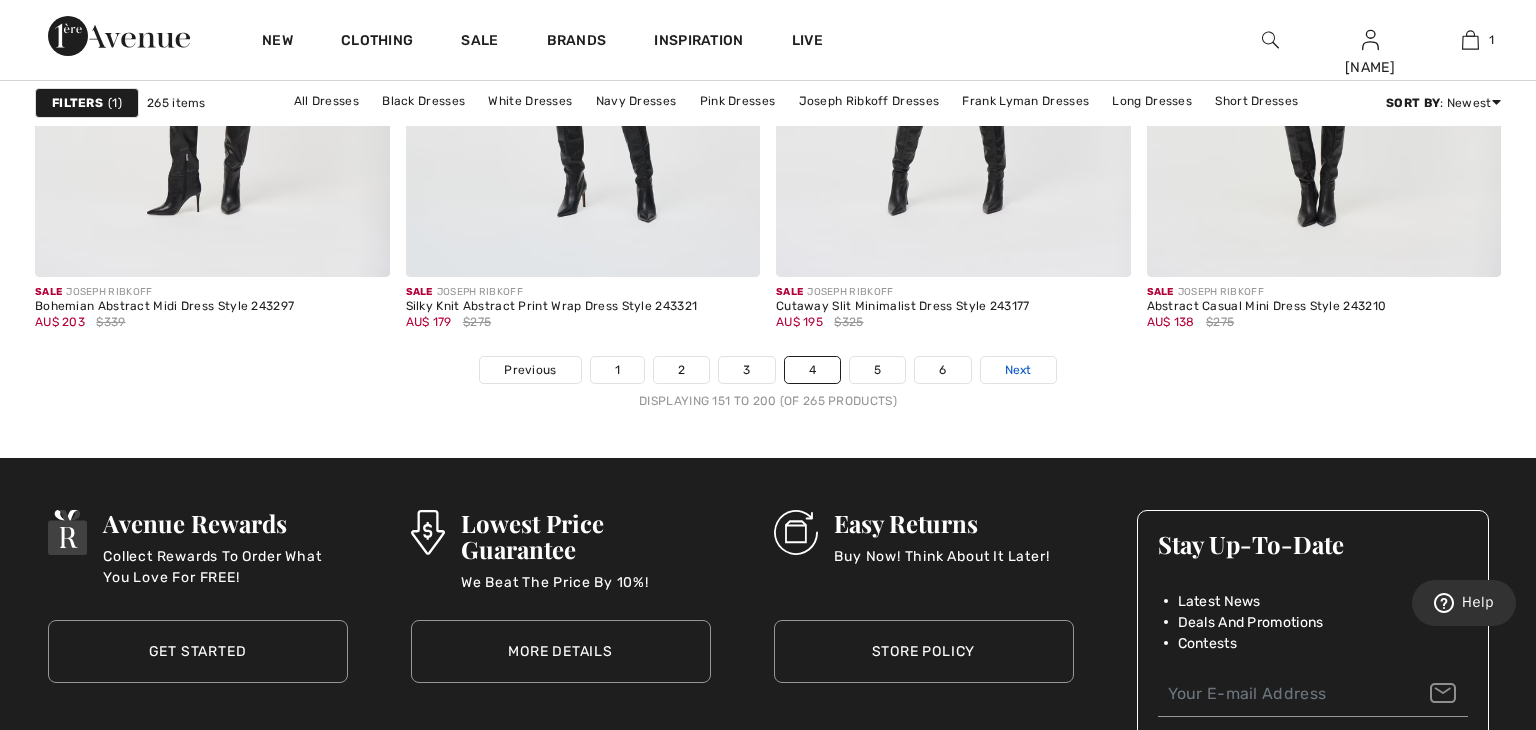 click on "Next" at bounding box center [1018, 370] 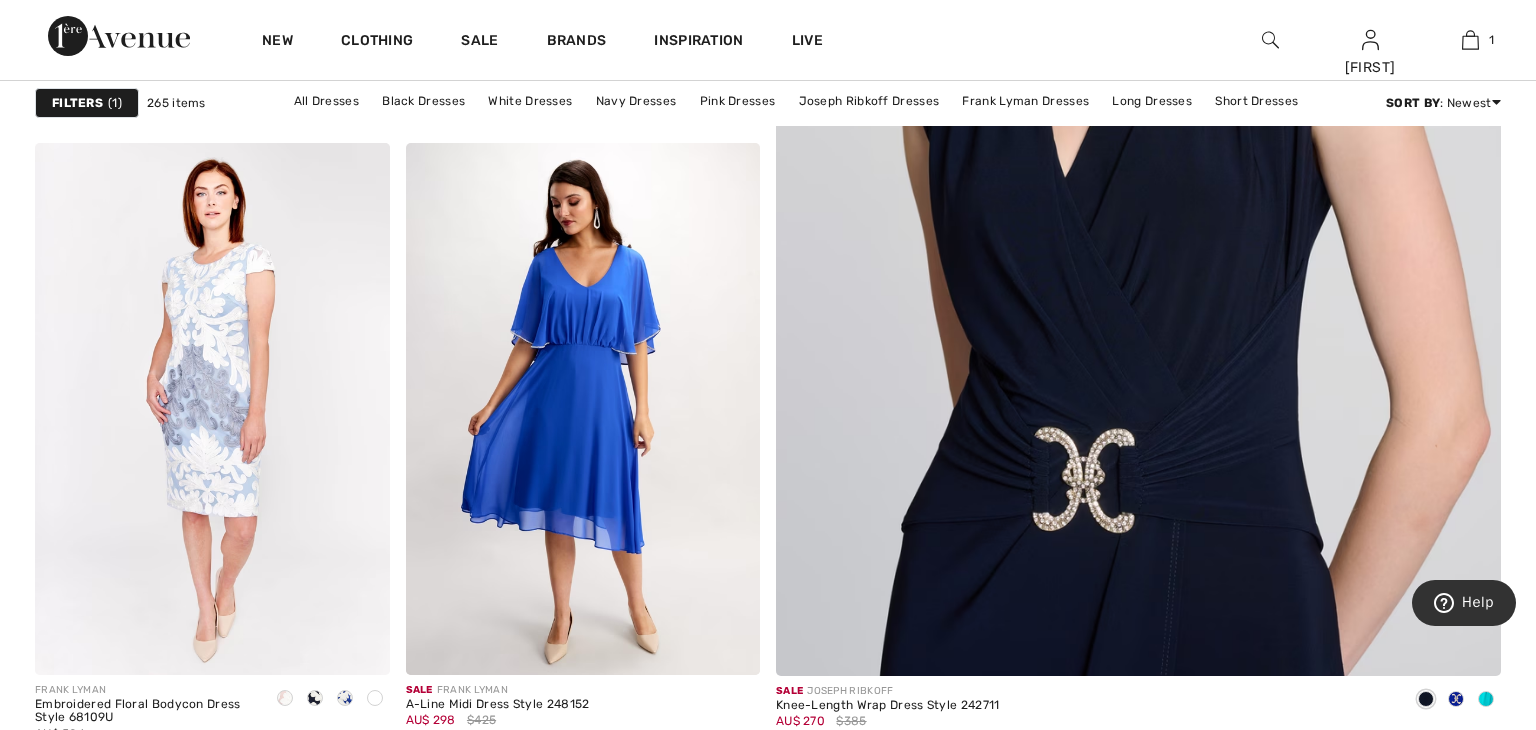 scroll, scrollTop: 0, scrollLeft: 0, axis: both 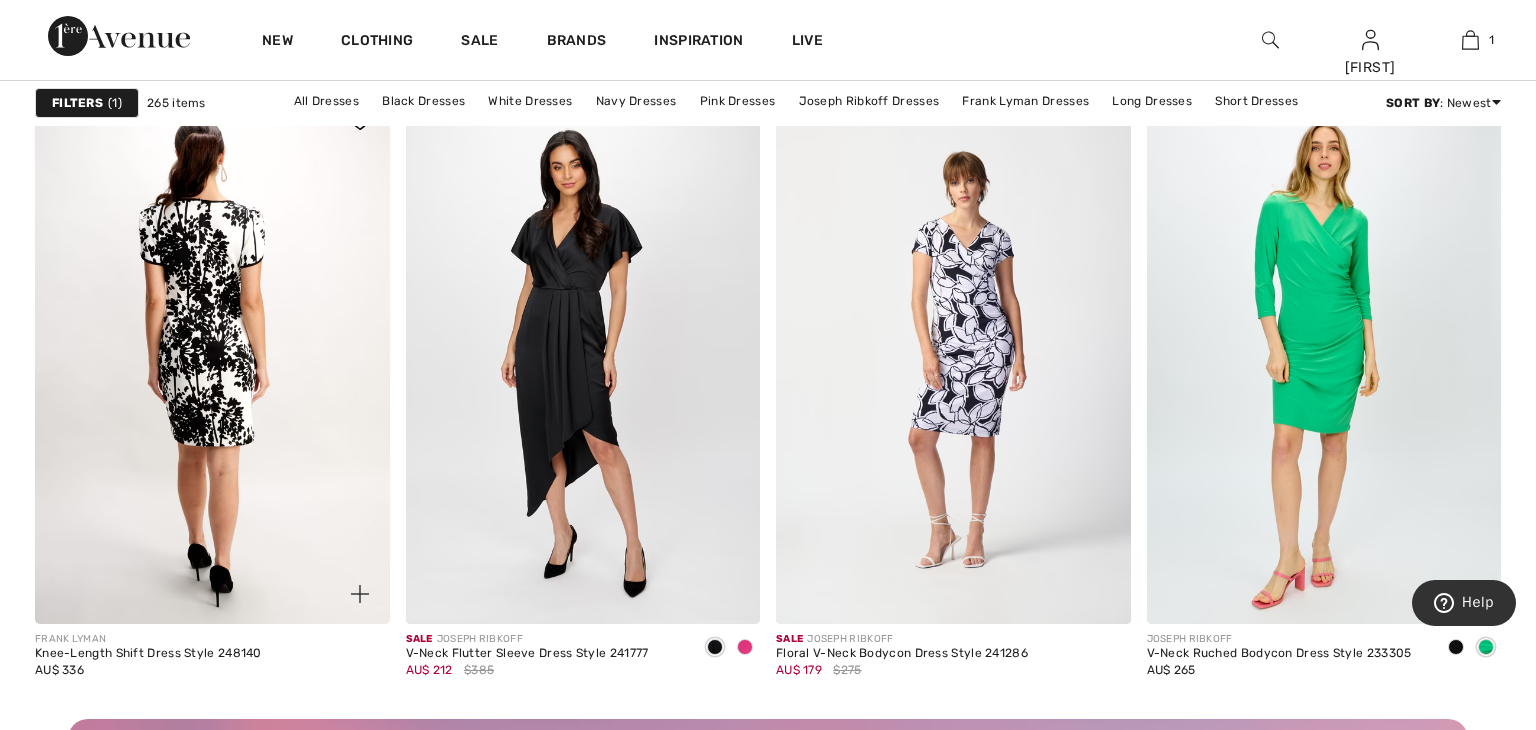 click at bounding box center (212, 358) 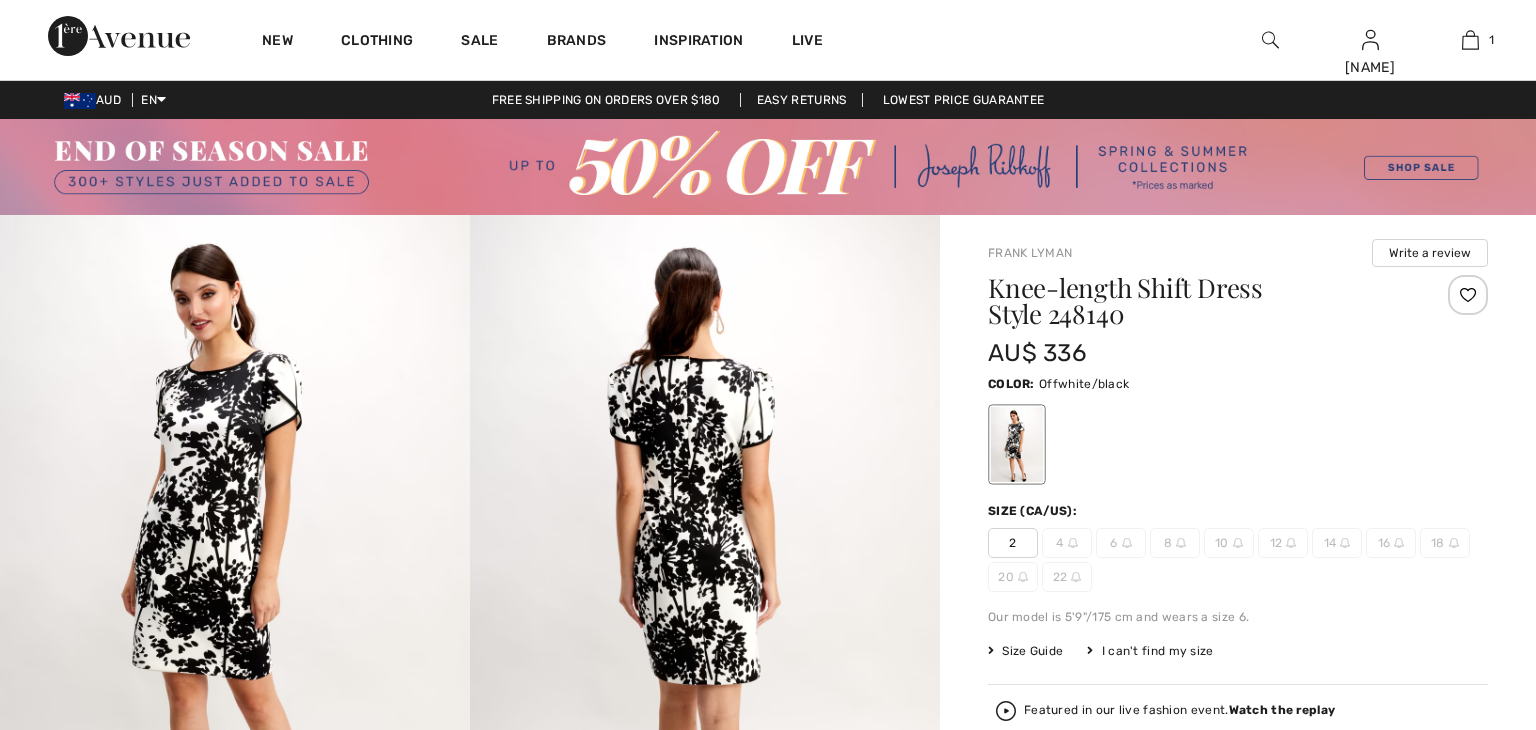 scroll, scrollTop: 0, scrollLeft: 0, axis: both 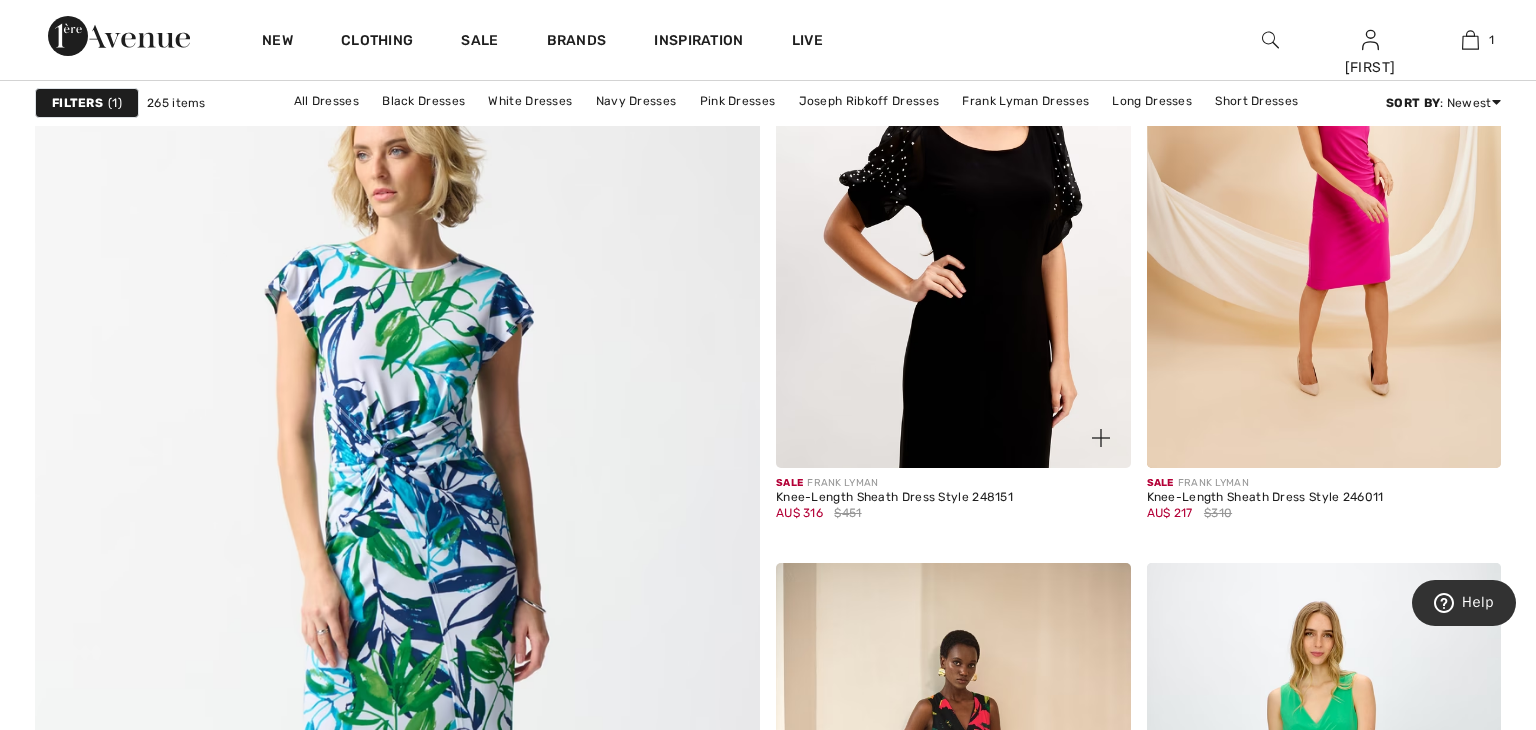 click at bounding box center [953, 202] 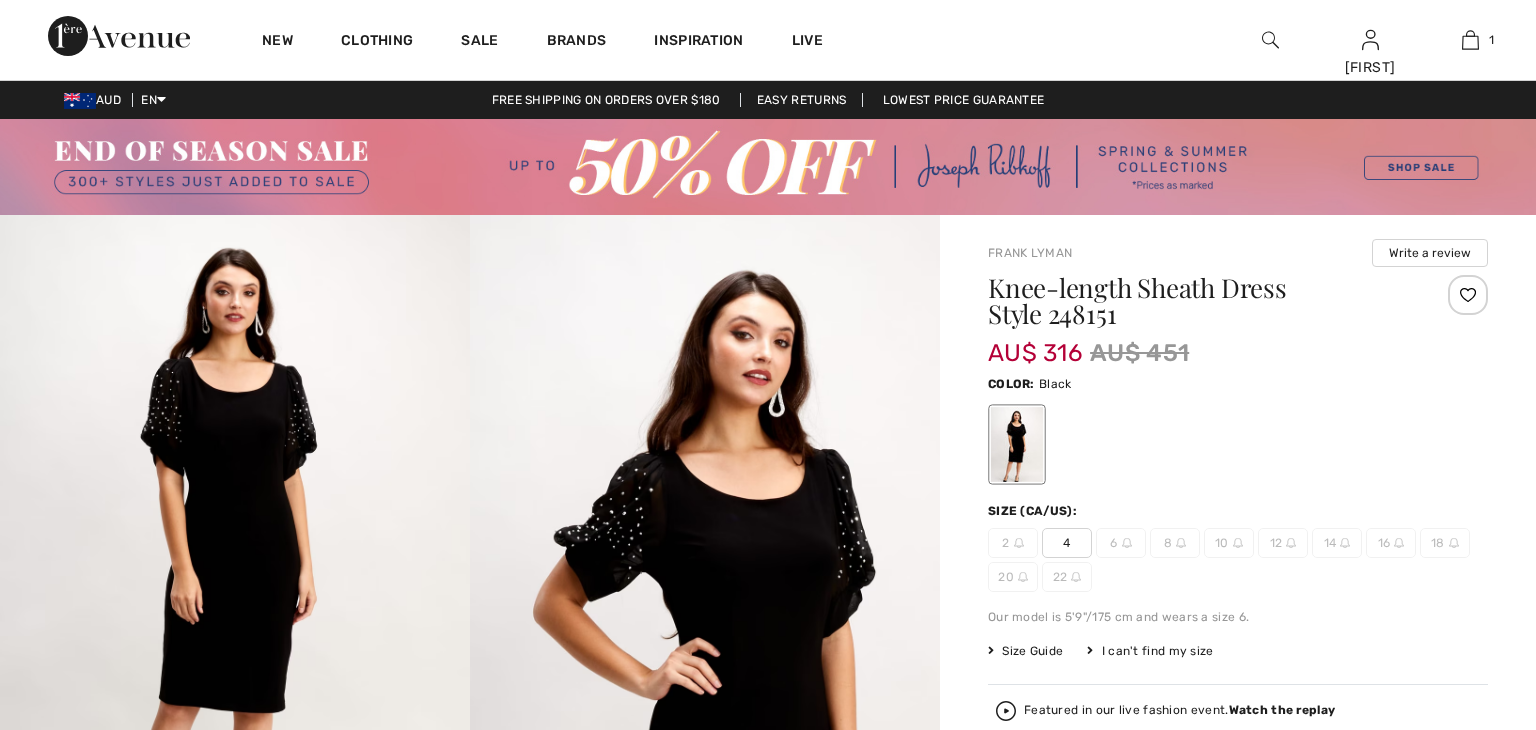 scroll, scrollTop: 0, scrollLeft: 0, axis: both 